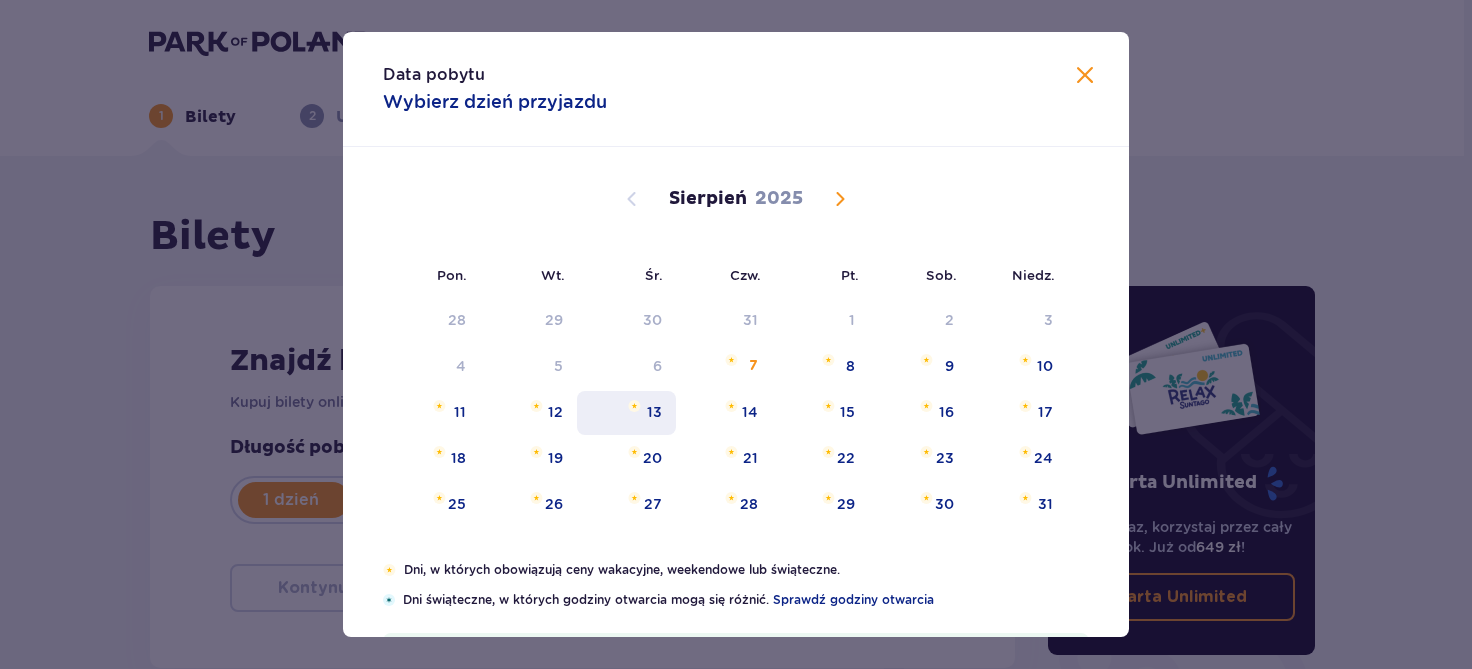 scroll, scrollTop: 331, scrollLeft: 0, axis: vertical 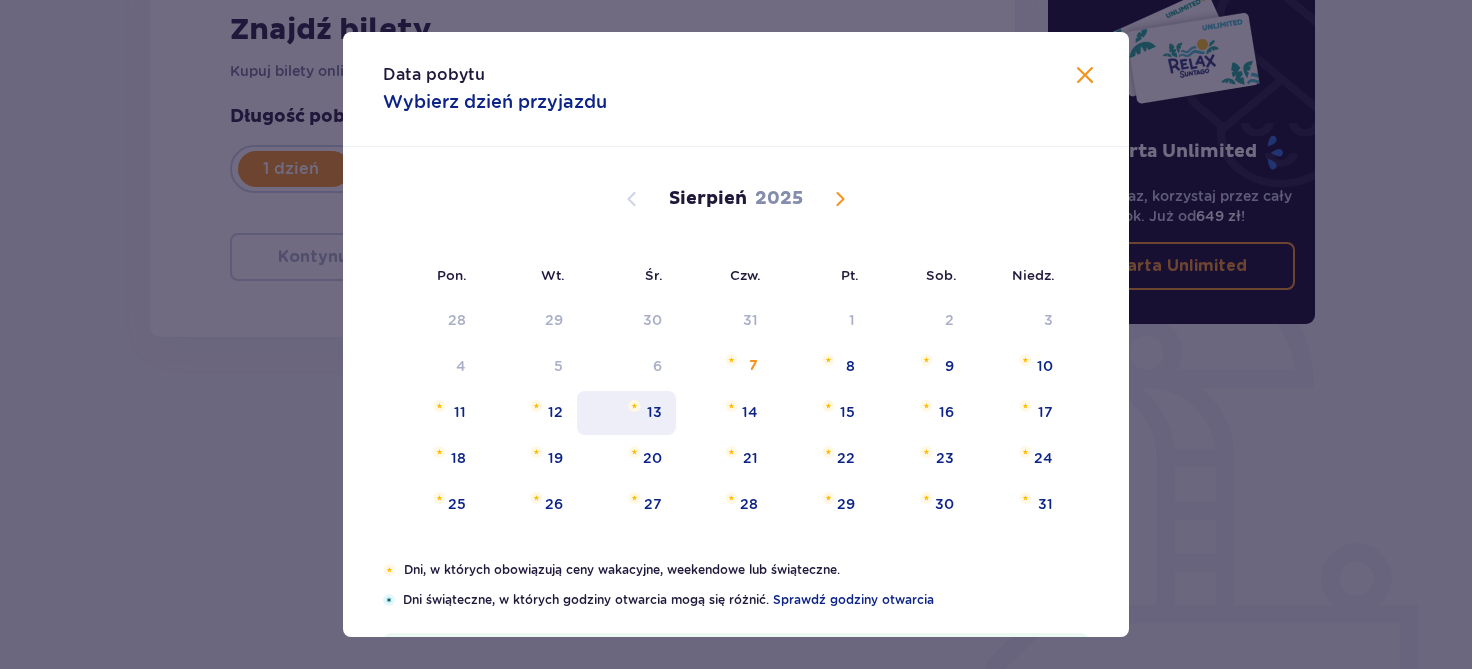 click on "13" at bounding box center [626, 413] 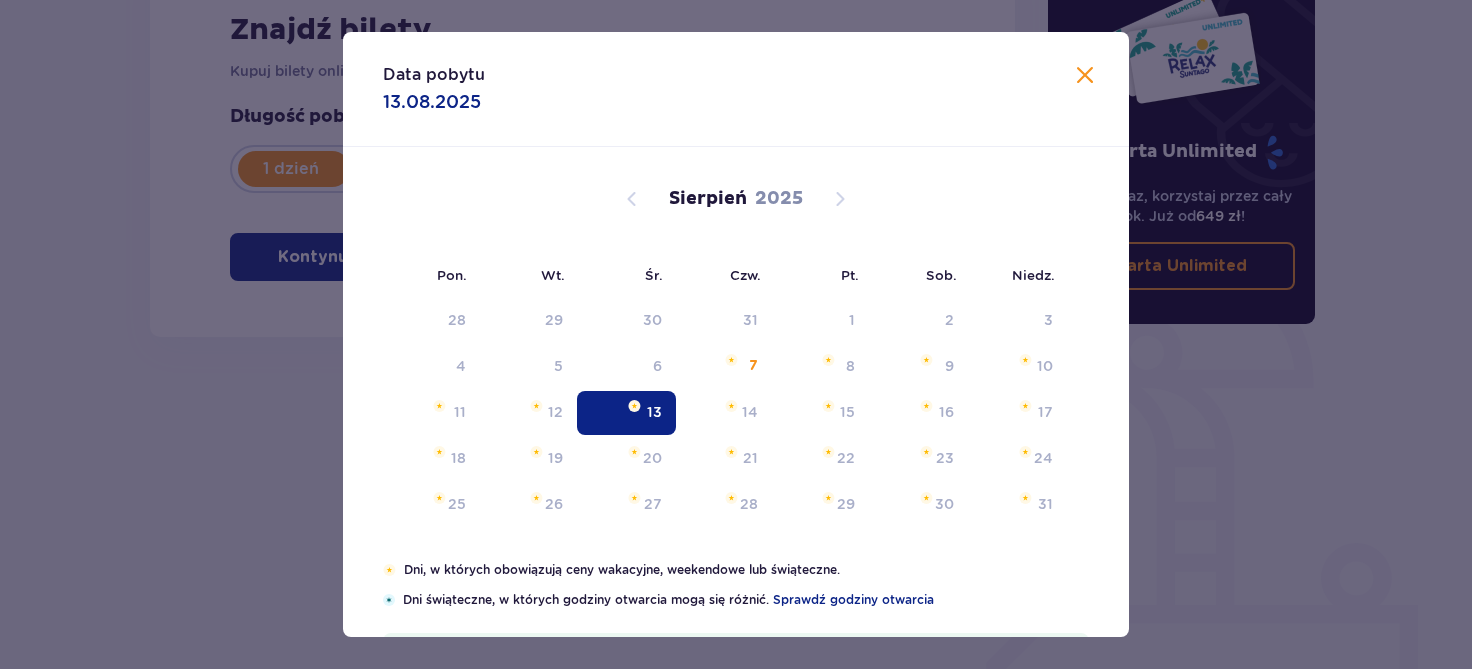 type on "13.08.25" 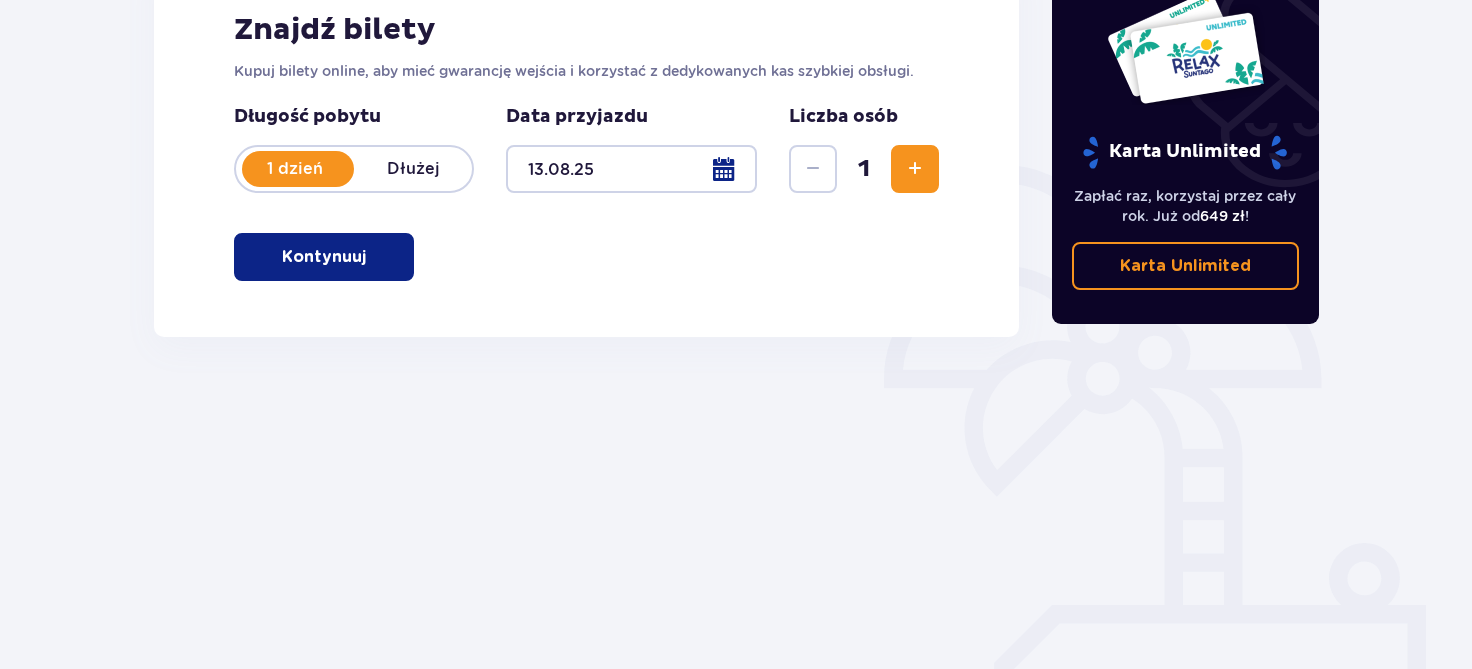 click at bounding box center (915, 169) 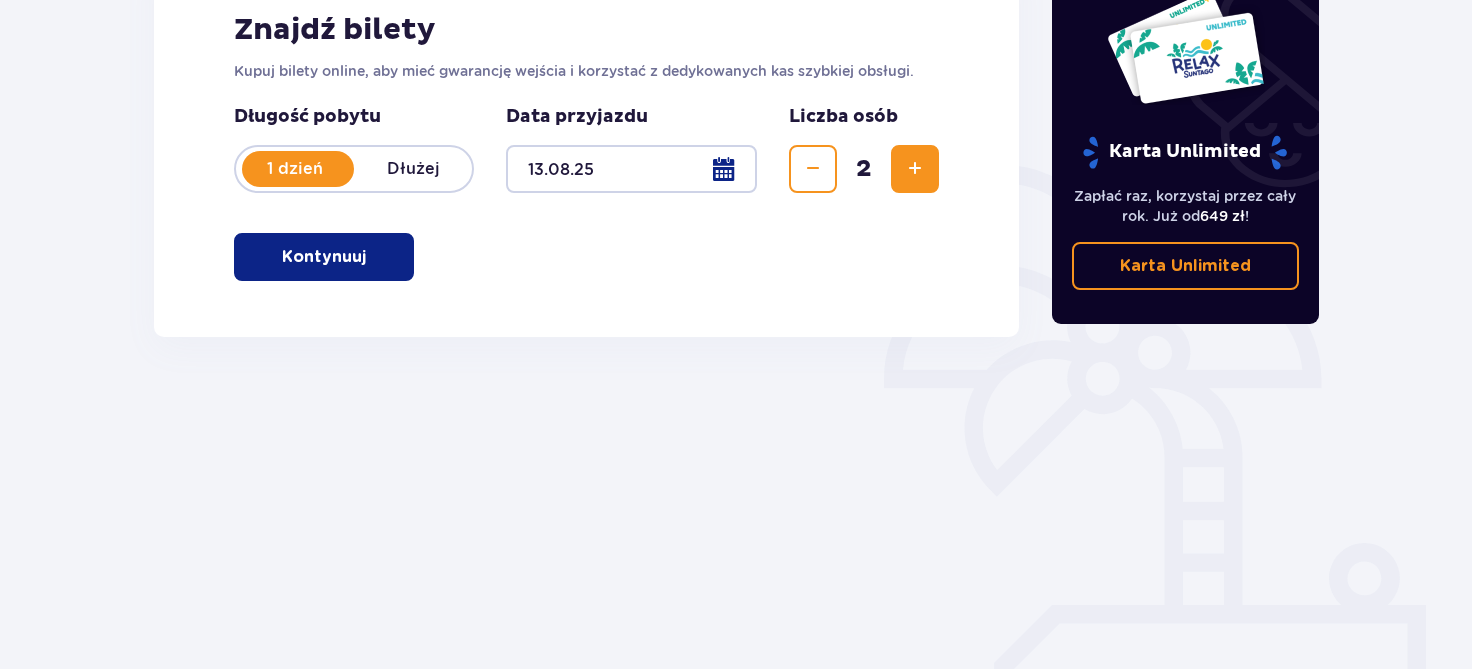 click at bounding box center [370, 257] 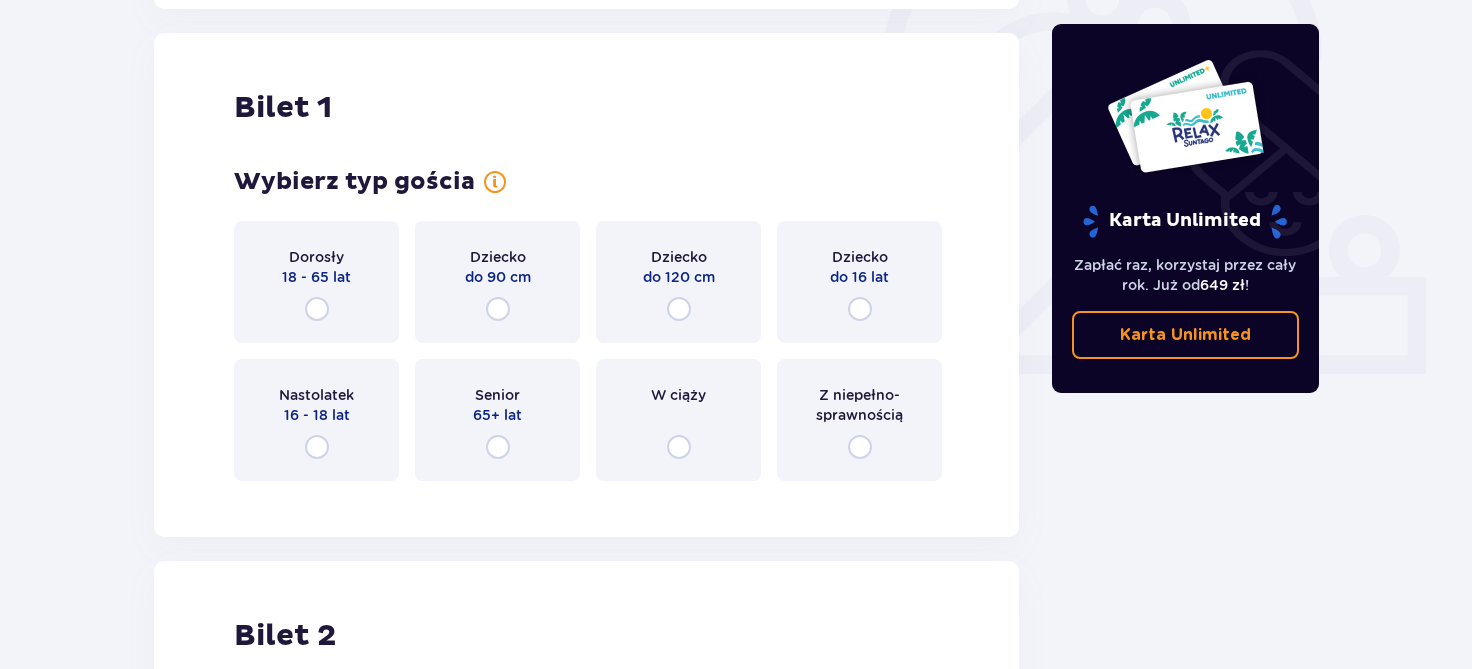 scroll, scrollTop: 667, scrollLeft: 0, axis: vertical 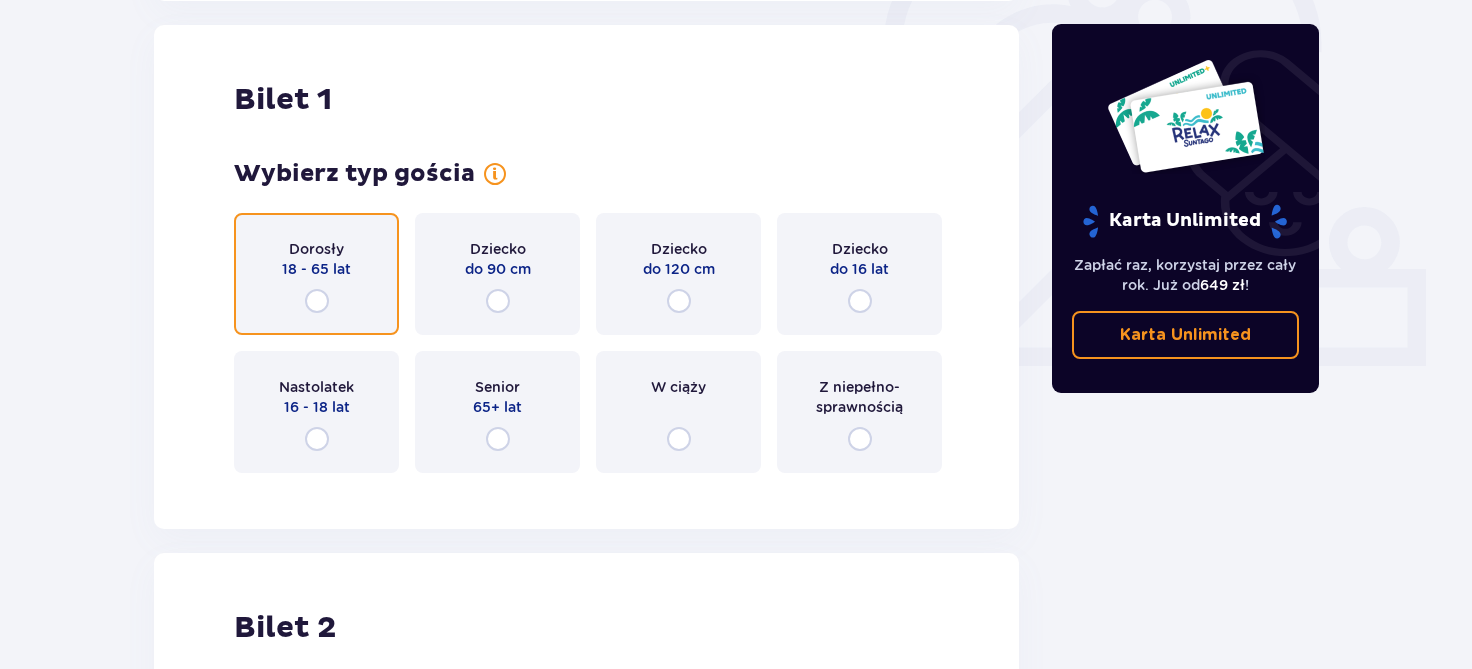 click at bounding box center [317, 301] 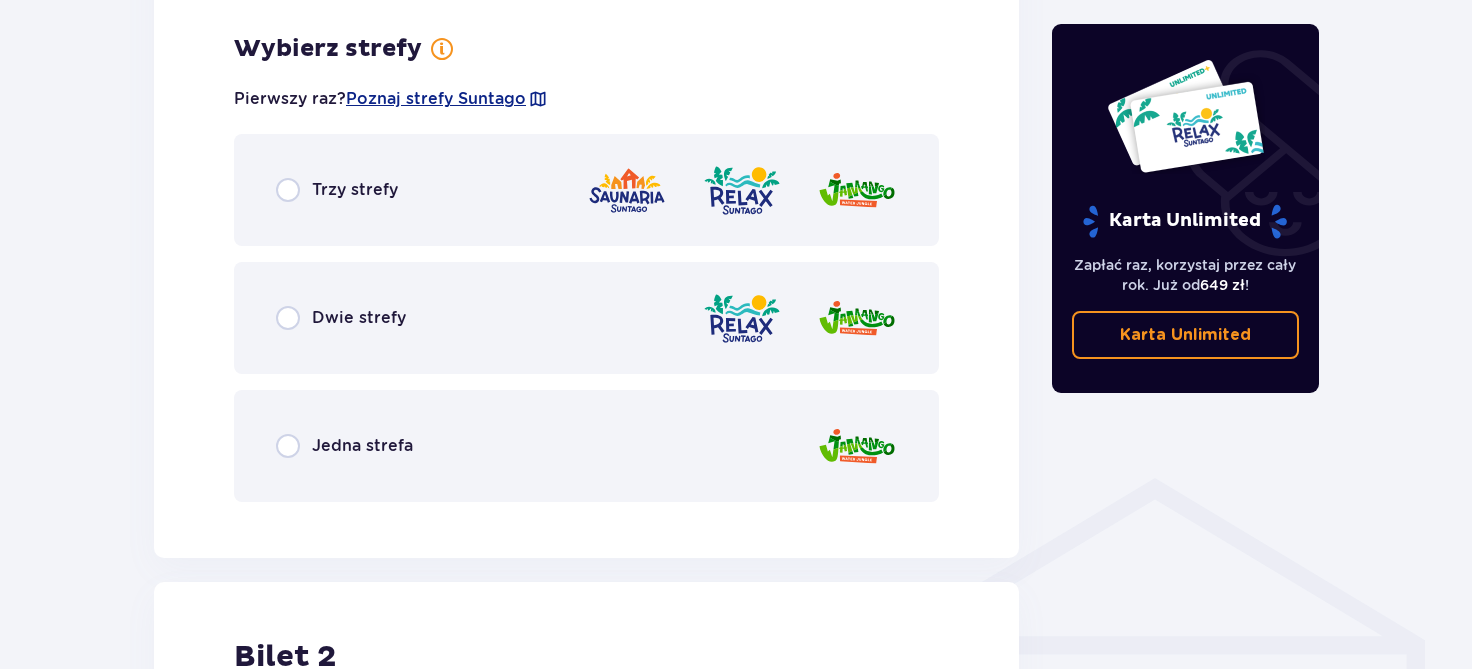 scroll, scrollTop: 1156, scrollLeft: 0, axis: vertical 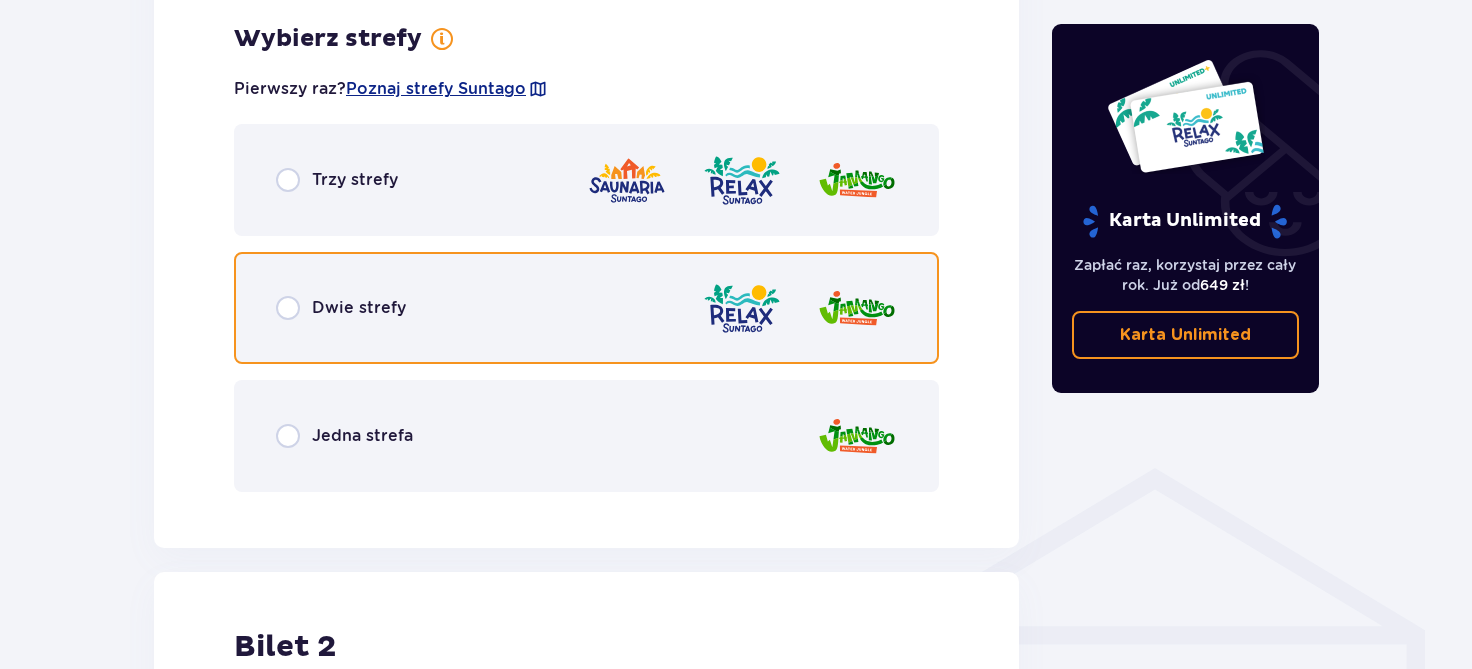 click at bounding box center [288, 308] 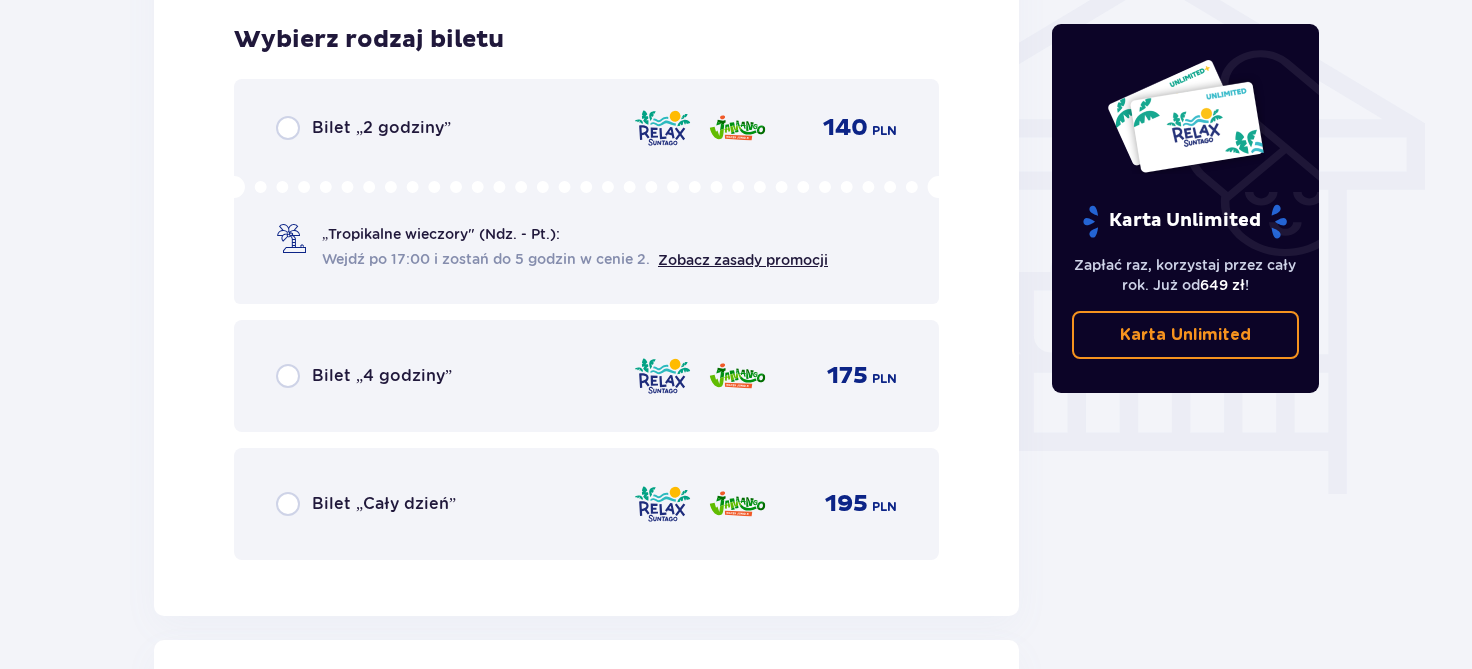 scroll, scrollTop: 1664, scrollLeft: 0, axis: vertical 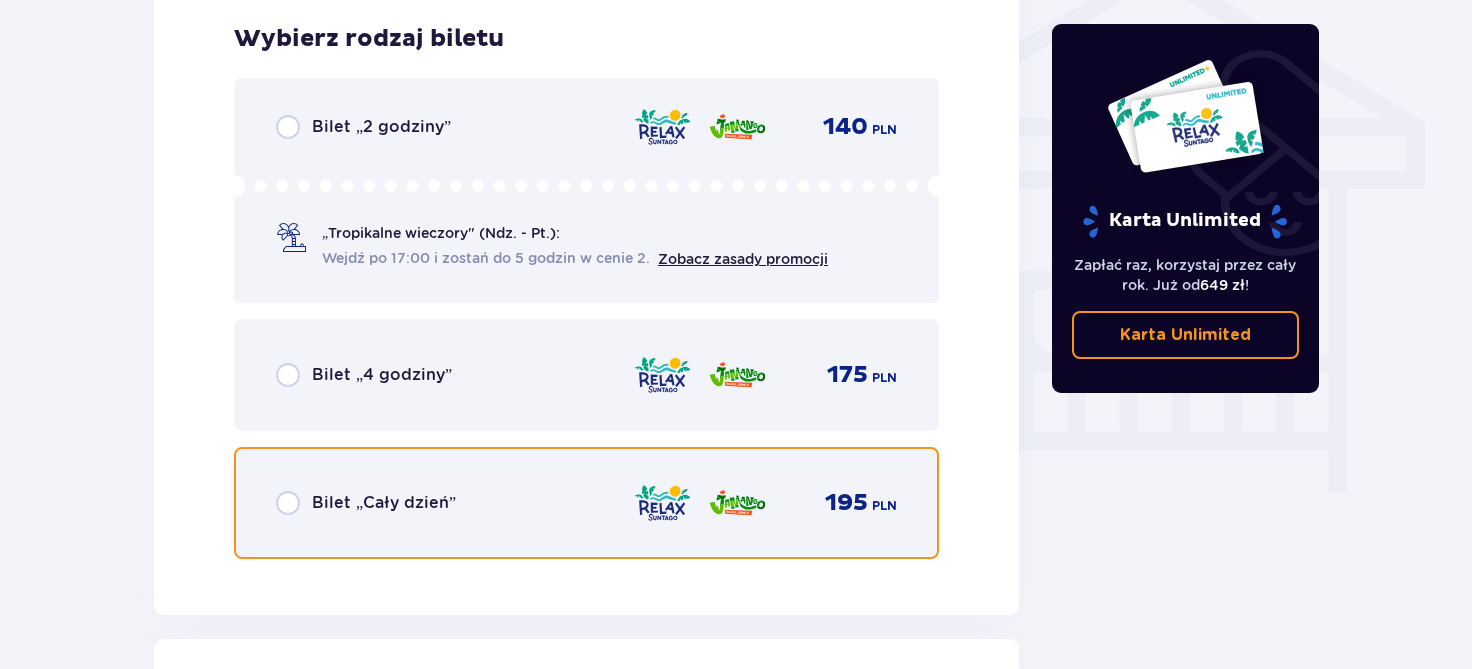 click at bounding box center (288, 503) 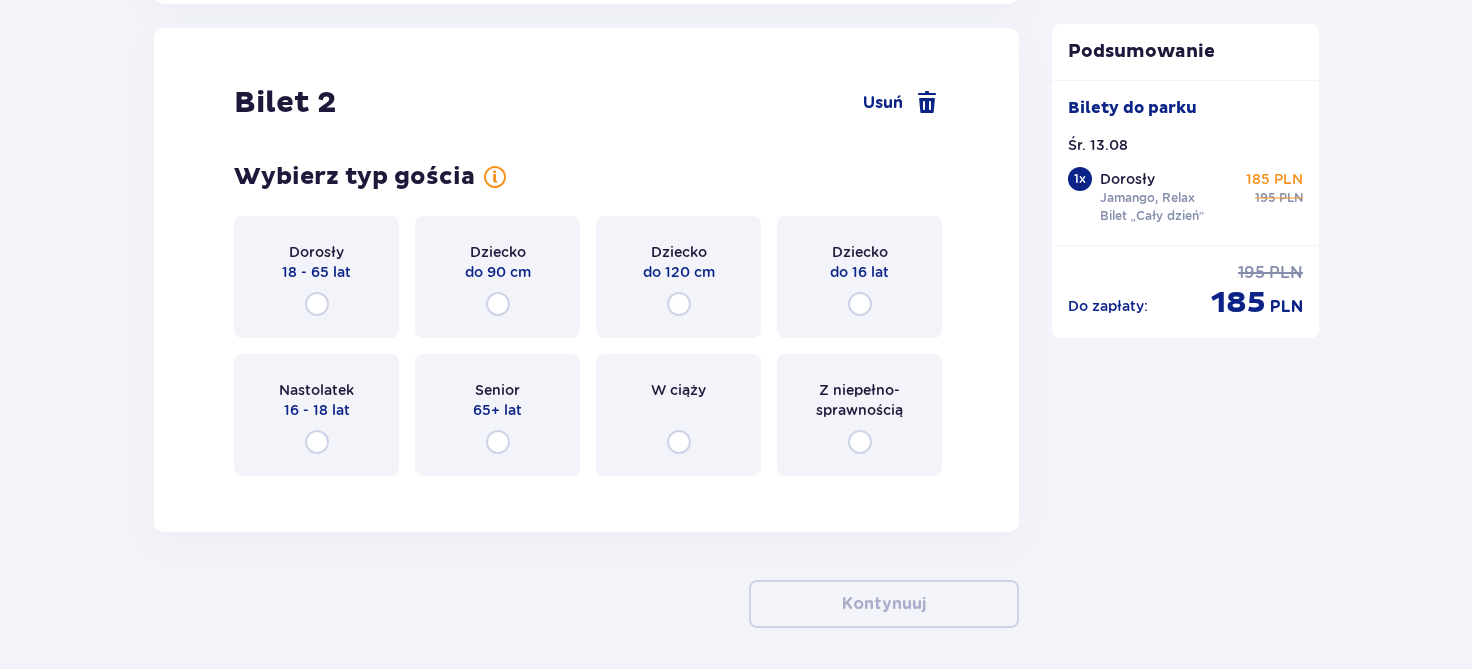 scroll, scrollTop: 2278, scrollLeft: 0, axis: vertical 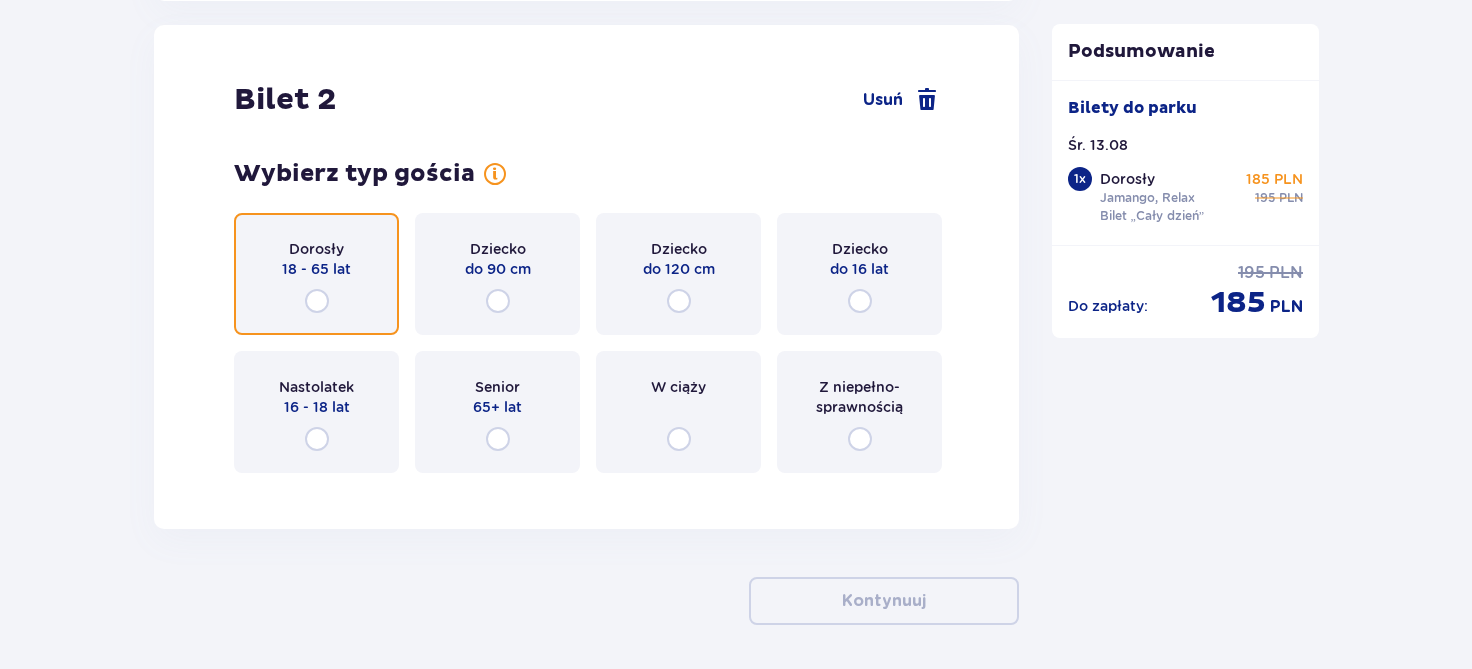 click at bounding box center [317, 301] 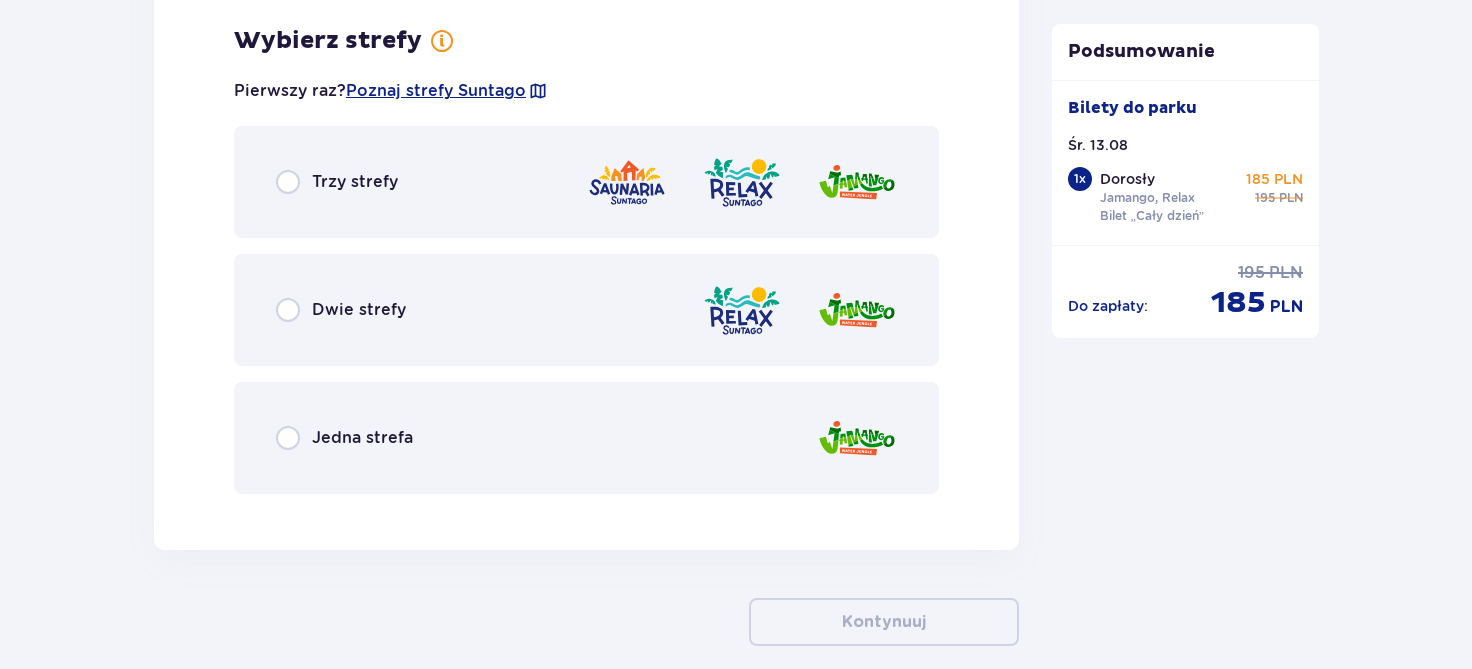 scroll, scrollTop: 2766, scrollLeft: 0, axis: vertical 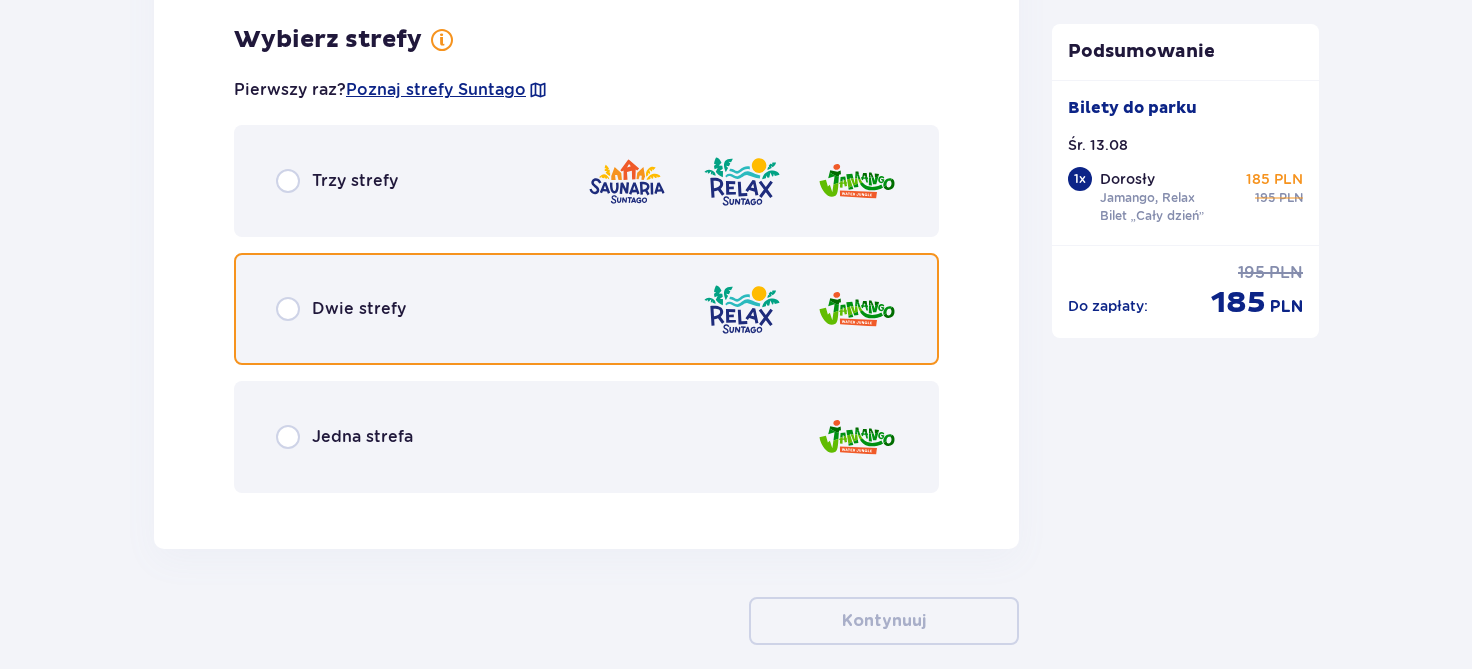 click at bounding box center [288, 309] 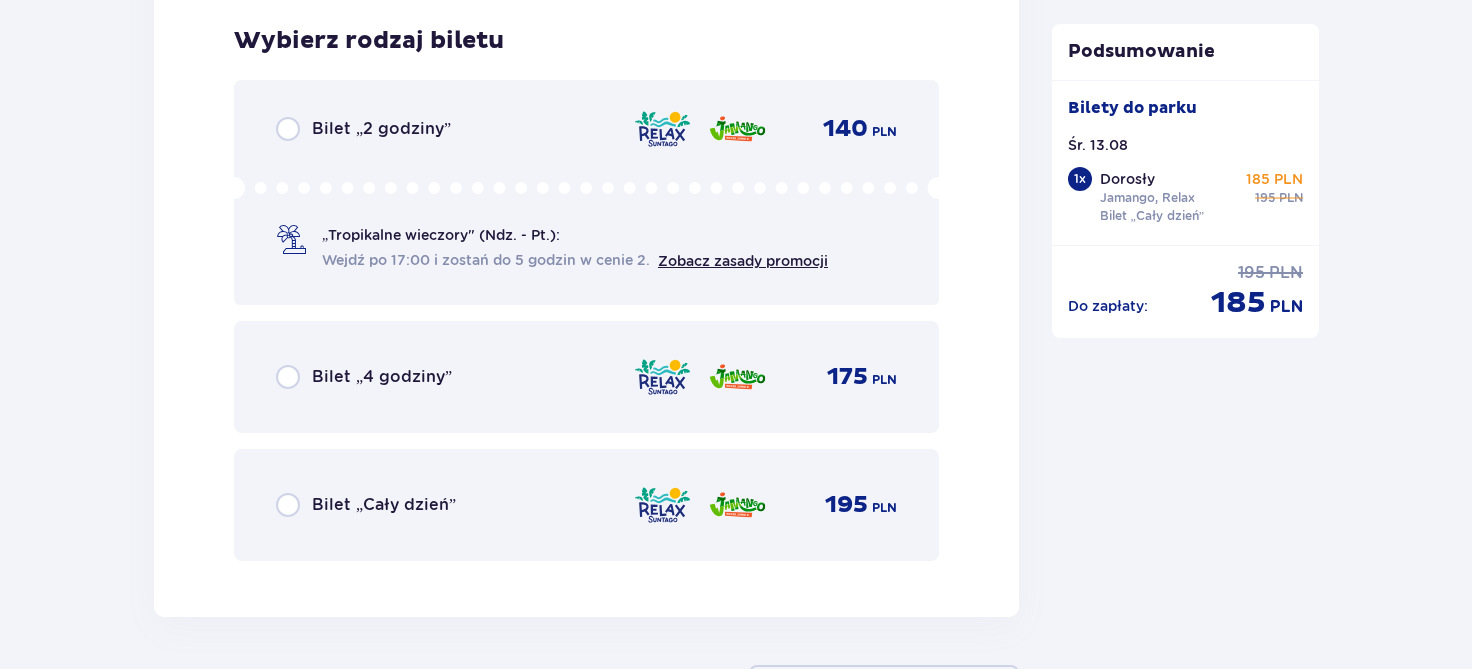 scroll, scrollTop: 3274, scrollLeft: 0, axis: vertical 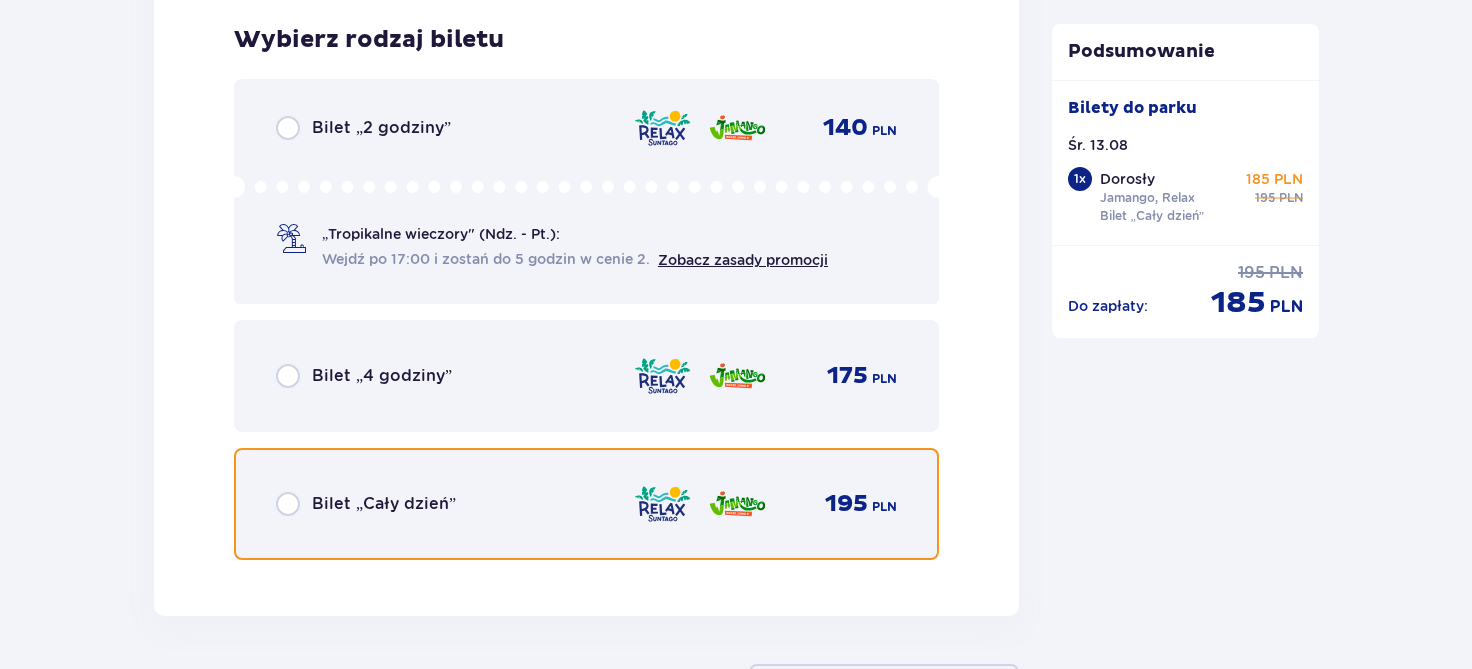 click at bounding box center [288, 504] 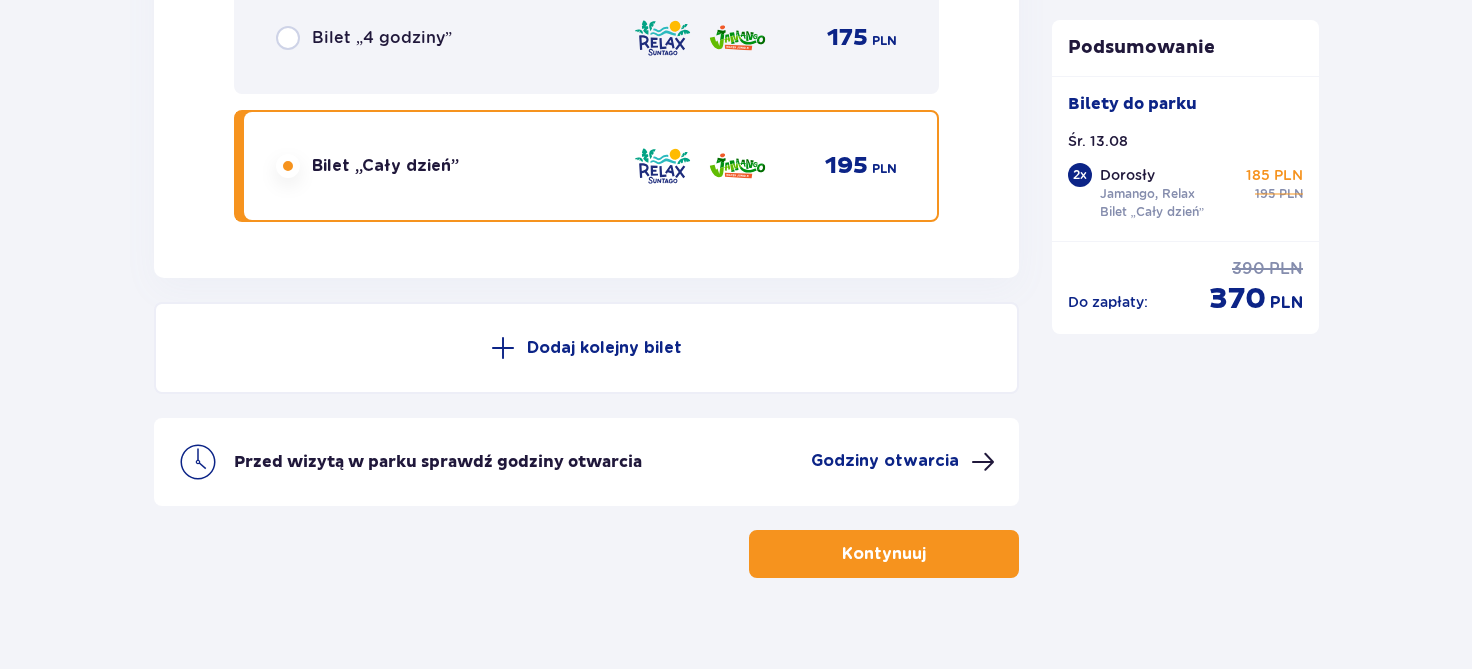 scroll, scrollTop: 3637, scrollLeft: 0, axis: vertical 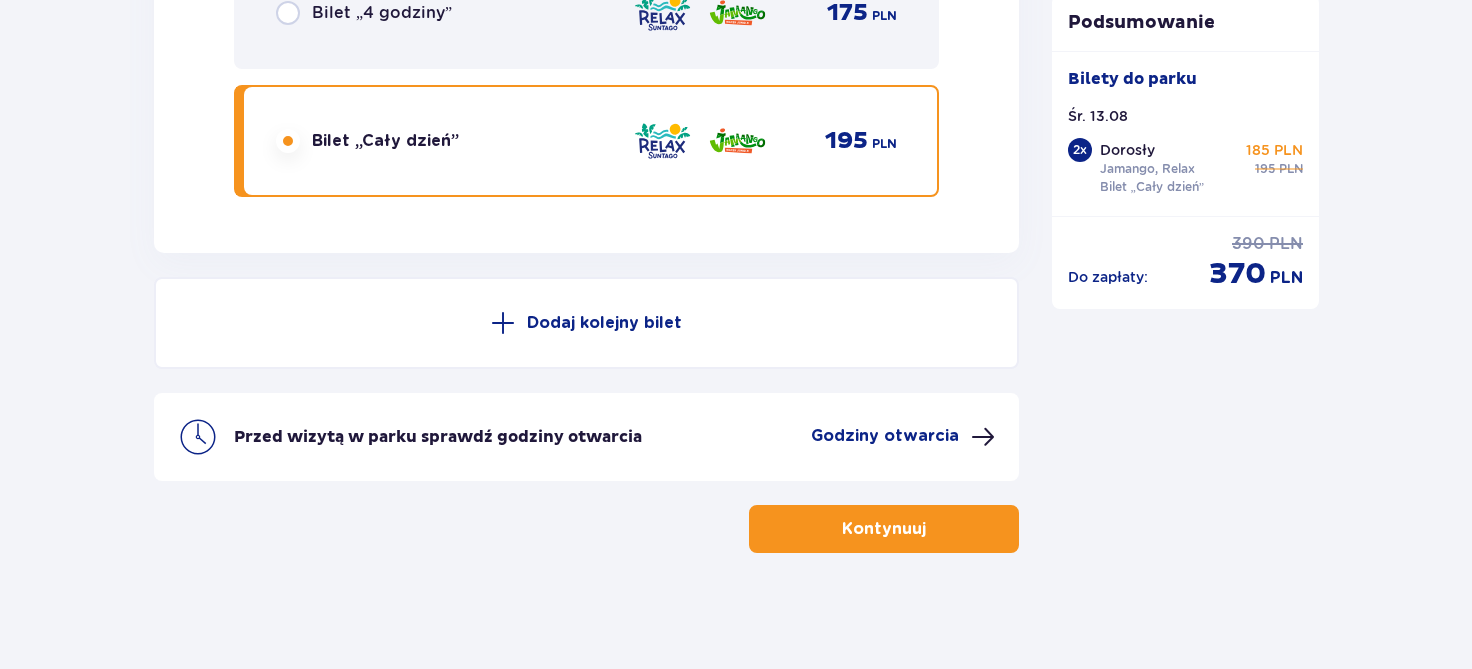 click on "Kontynuuj" at bounding box center [884, 529] 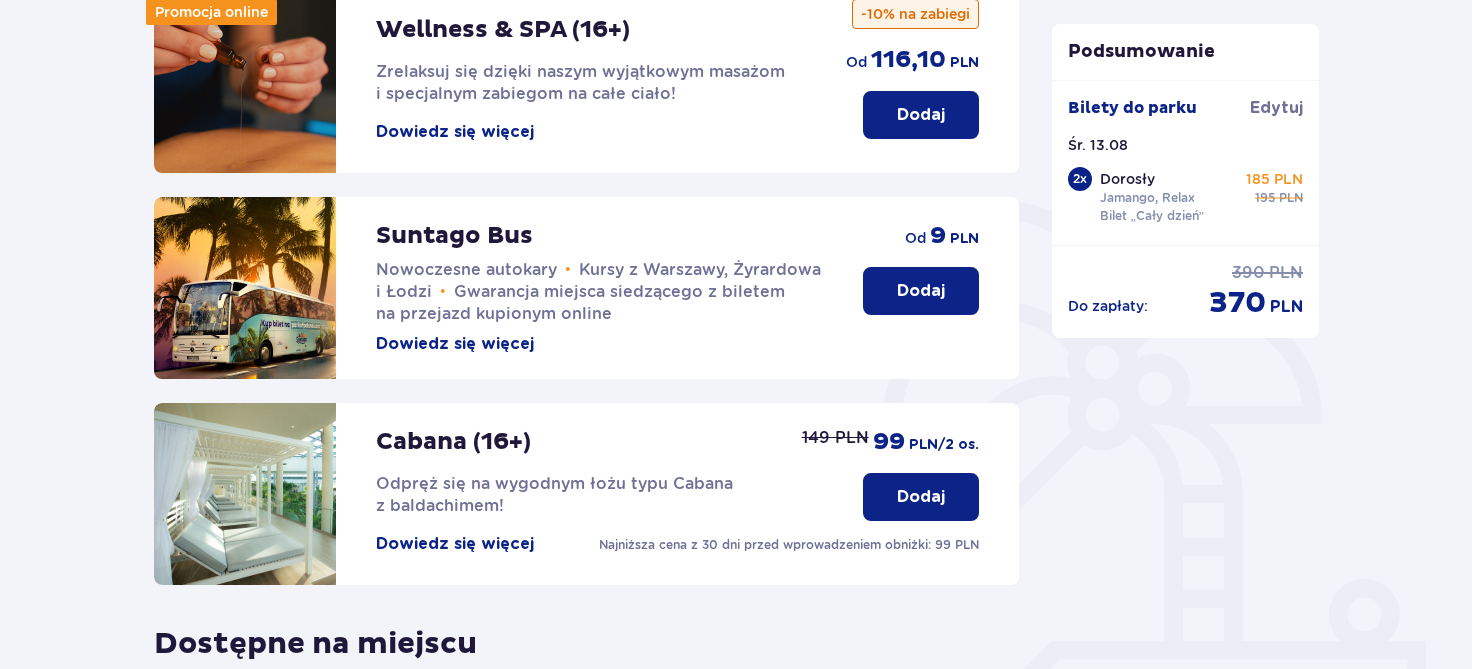 scroll, scrollTop: 331, scrollLeft: 0, axis: vertical 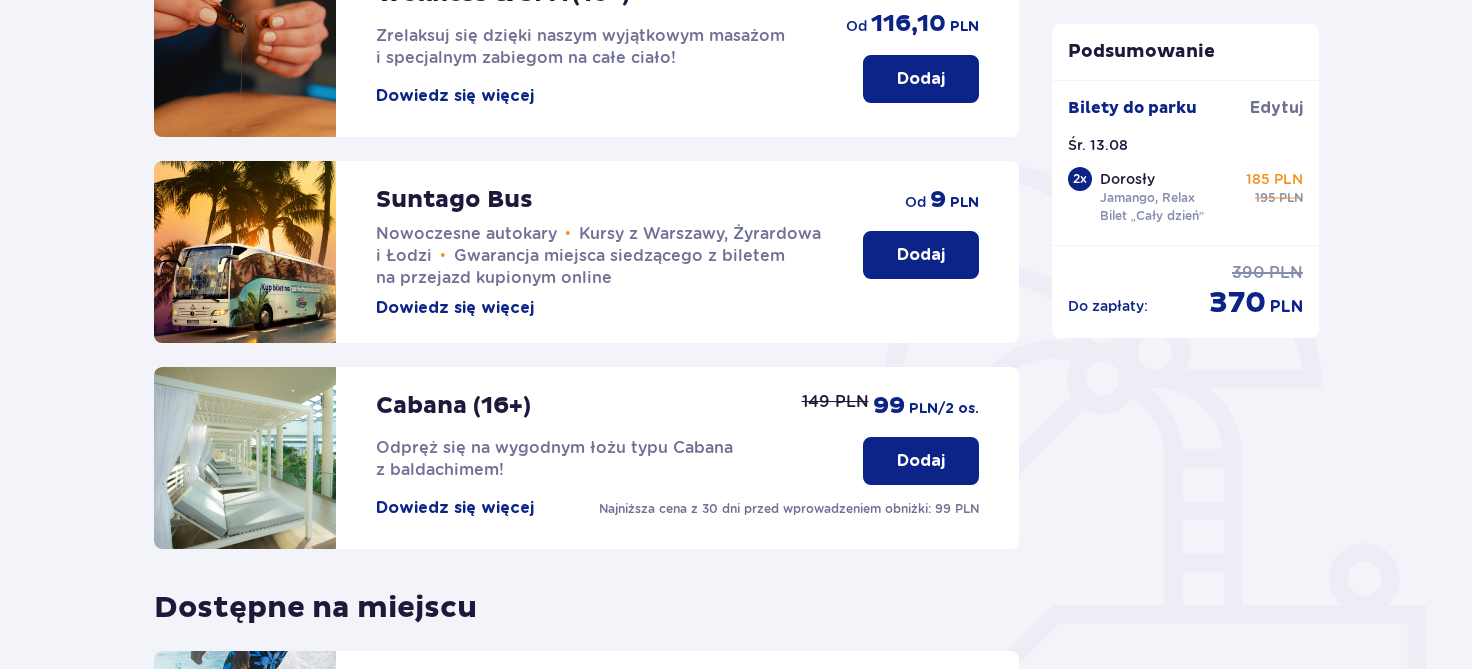 click on "Dodaj" at bounding box center (921, 461) 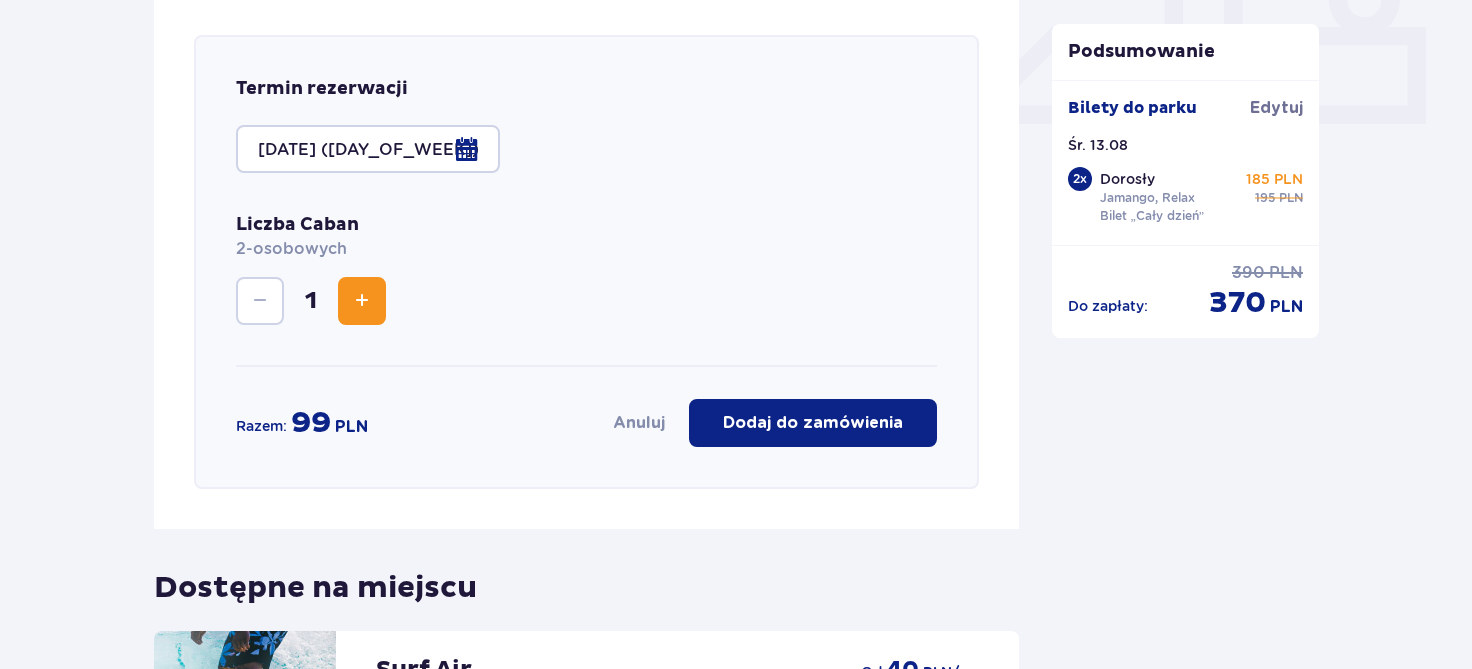 scroll, scrollTop: 920, scrollLeft: 0, axis: vertical 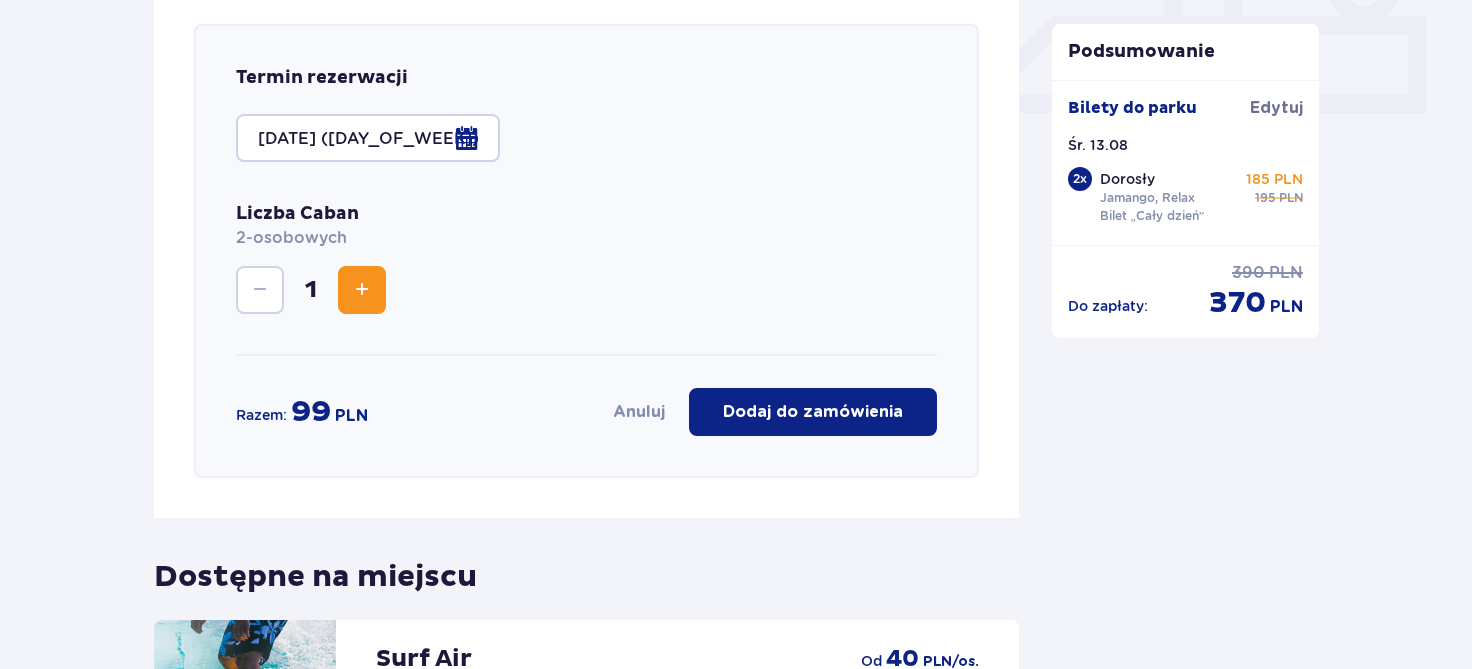 click on "Dodaj do zamówienia" at bounding box center [813, 412] 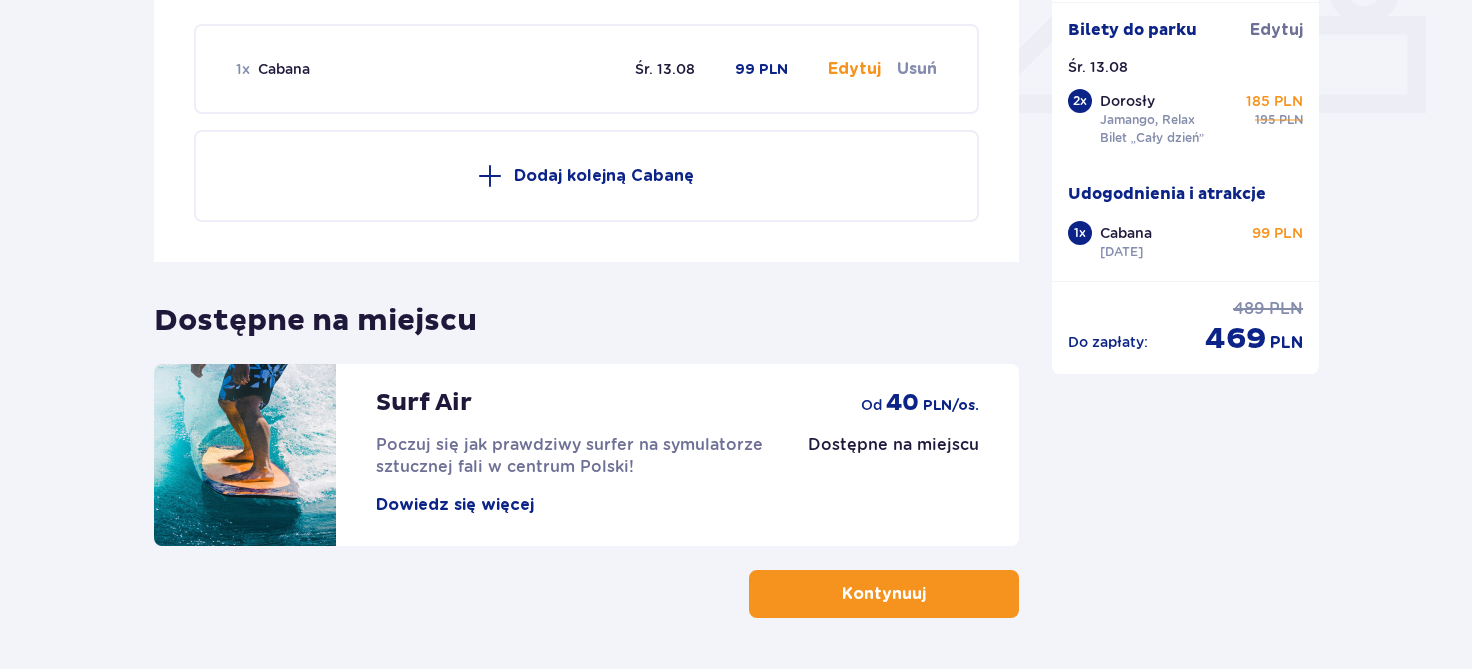 click on "Podsumowanie Bilety do parku Edytuj Śr. 13.08   2 x Dorosły Jamango, Relax Bilet „Cały dzień” 185 PLN 195 PLN Udogodnienia i atrakcje 1 x Cabana Śr. 13.08.25 99 PLN Do zapłaty : 489 PLN 469 PLN" at bounding box center (1186, -45) 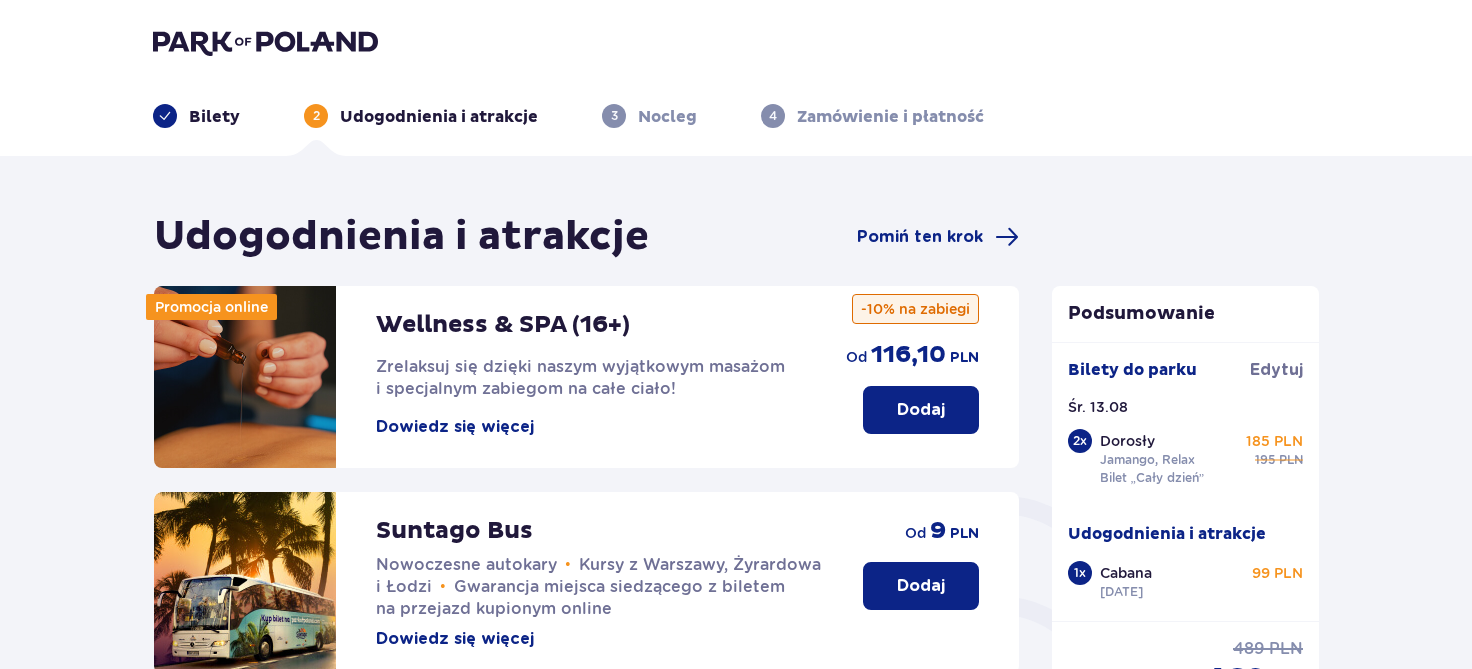 scroll, scrollTop: 331, scrollLeft: 0, axis: vertical 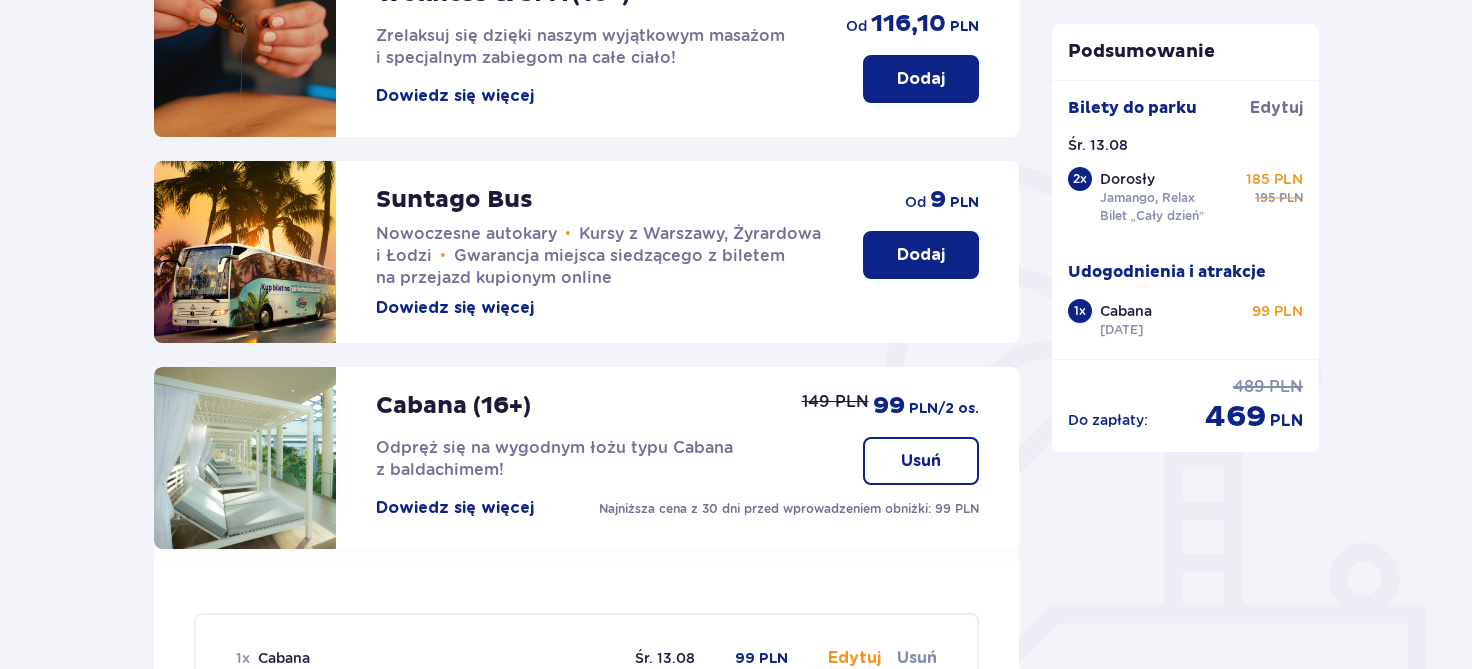 click on "Dowiedz się więcej" at bounding box center [455, 508] 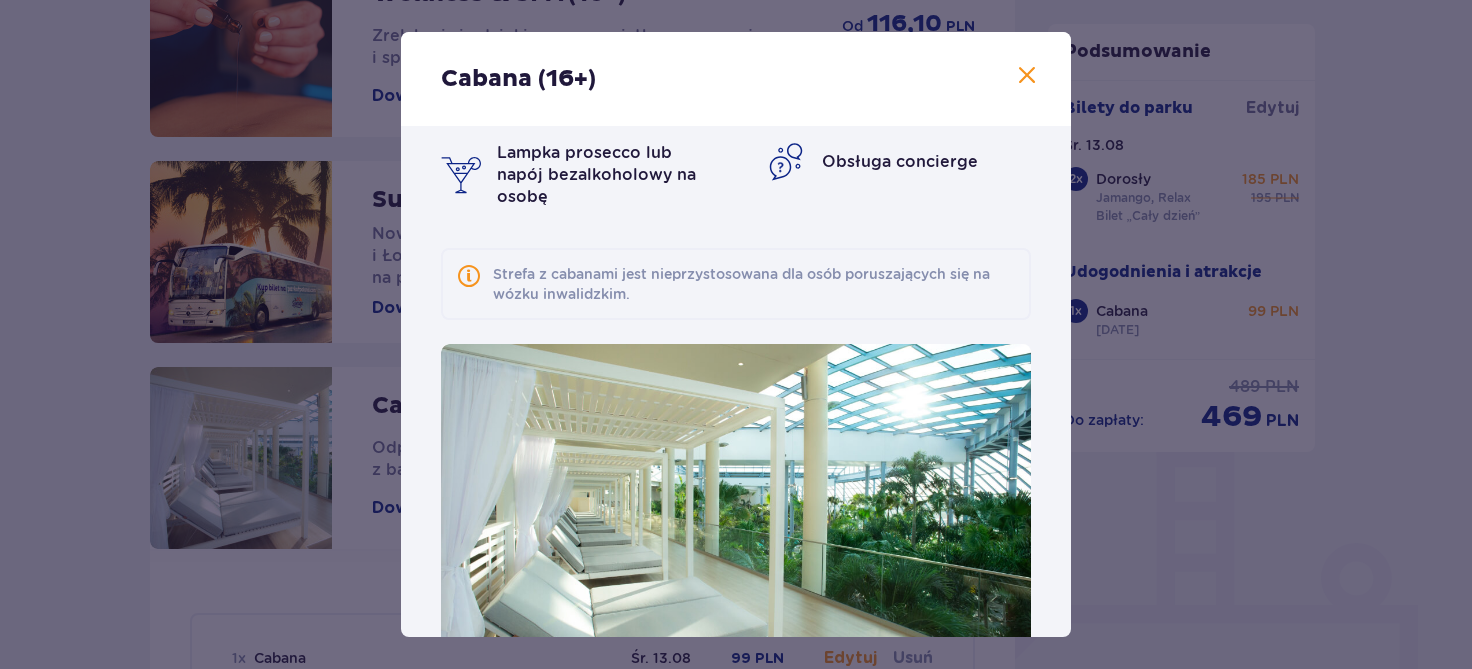 scroll, scrollTop: 168, scrollLeft: 0, axis: vertical 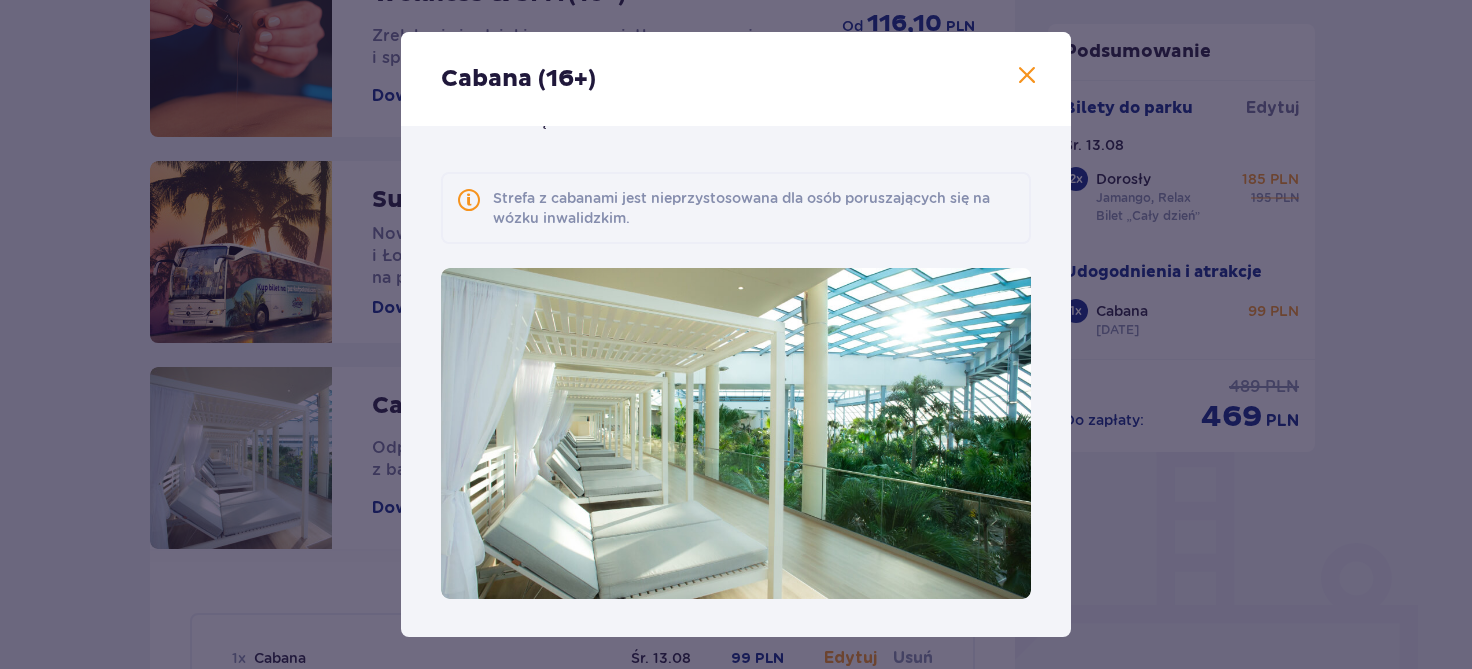 click at bounding box center [1027, 76] 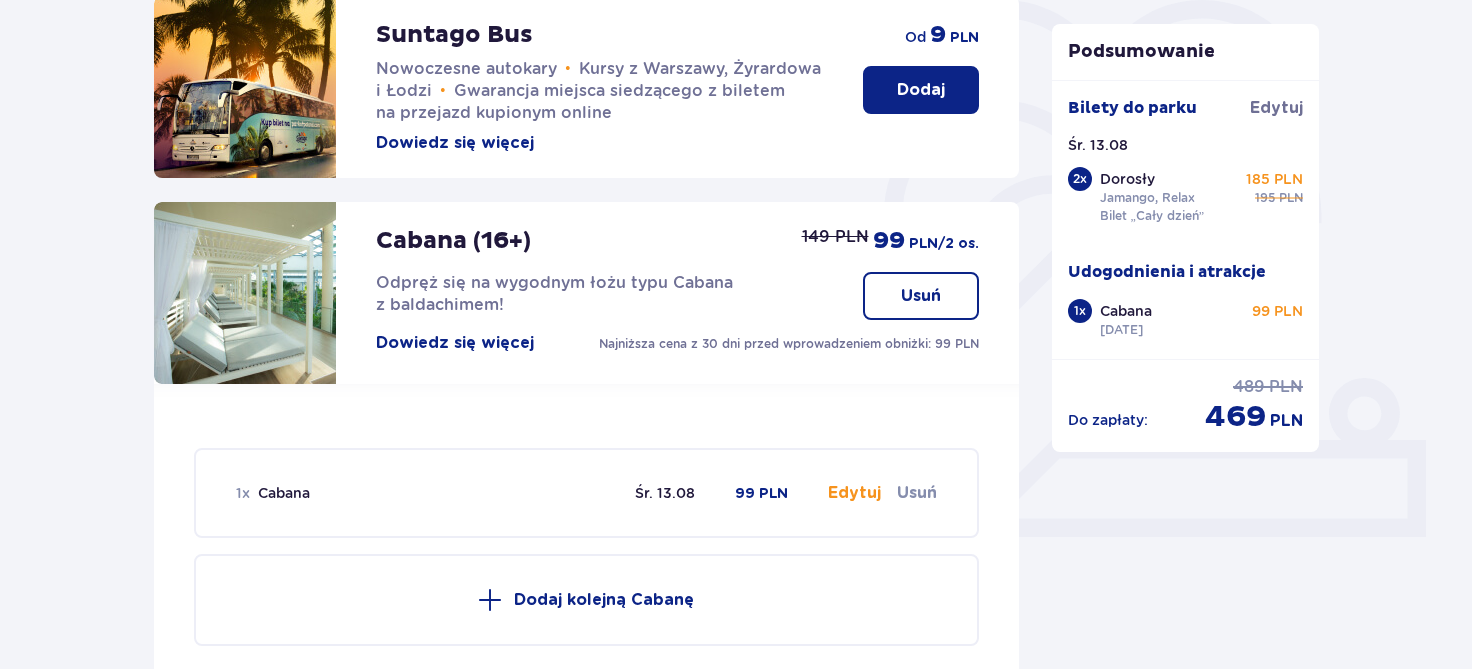 scroll, scrollTop: 441, scrollLeft: 0, axis: vertical 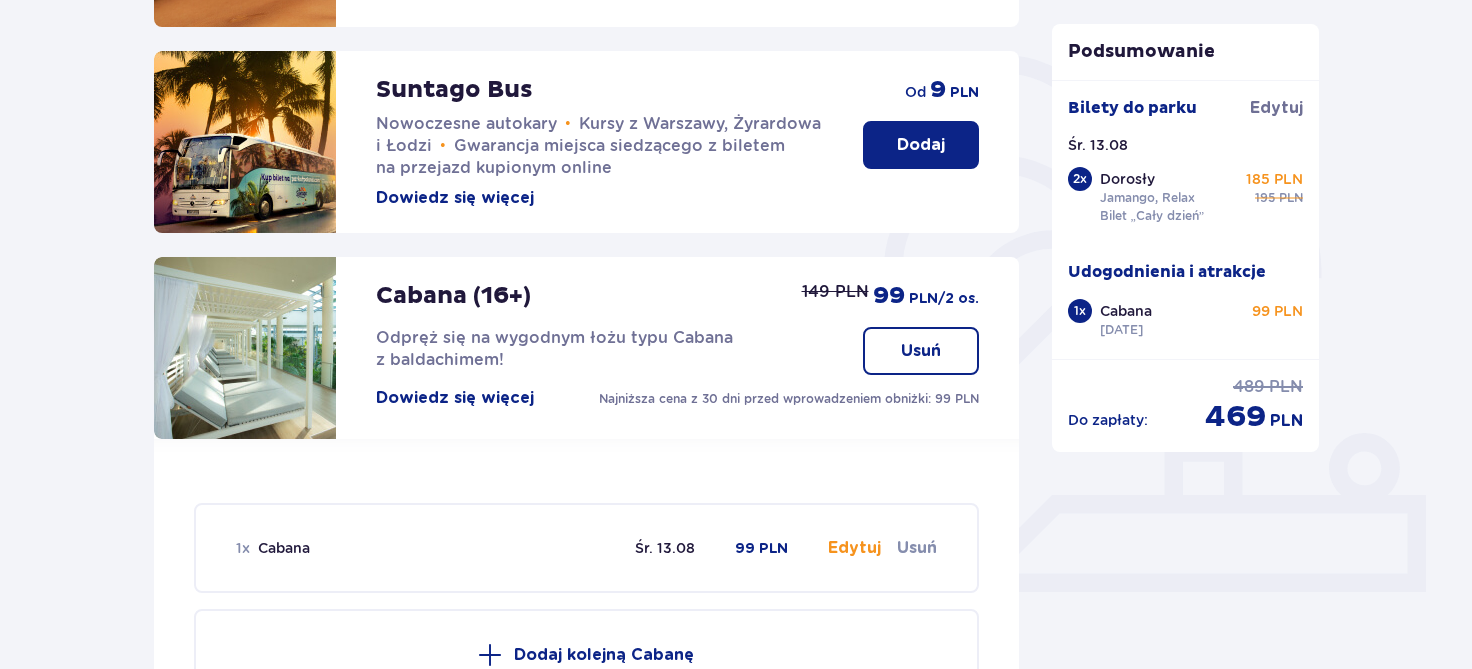 click on "Dowiedz się więcej" at bounding box center (455, 398) 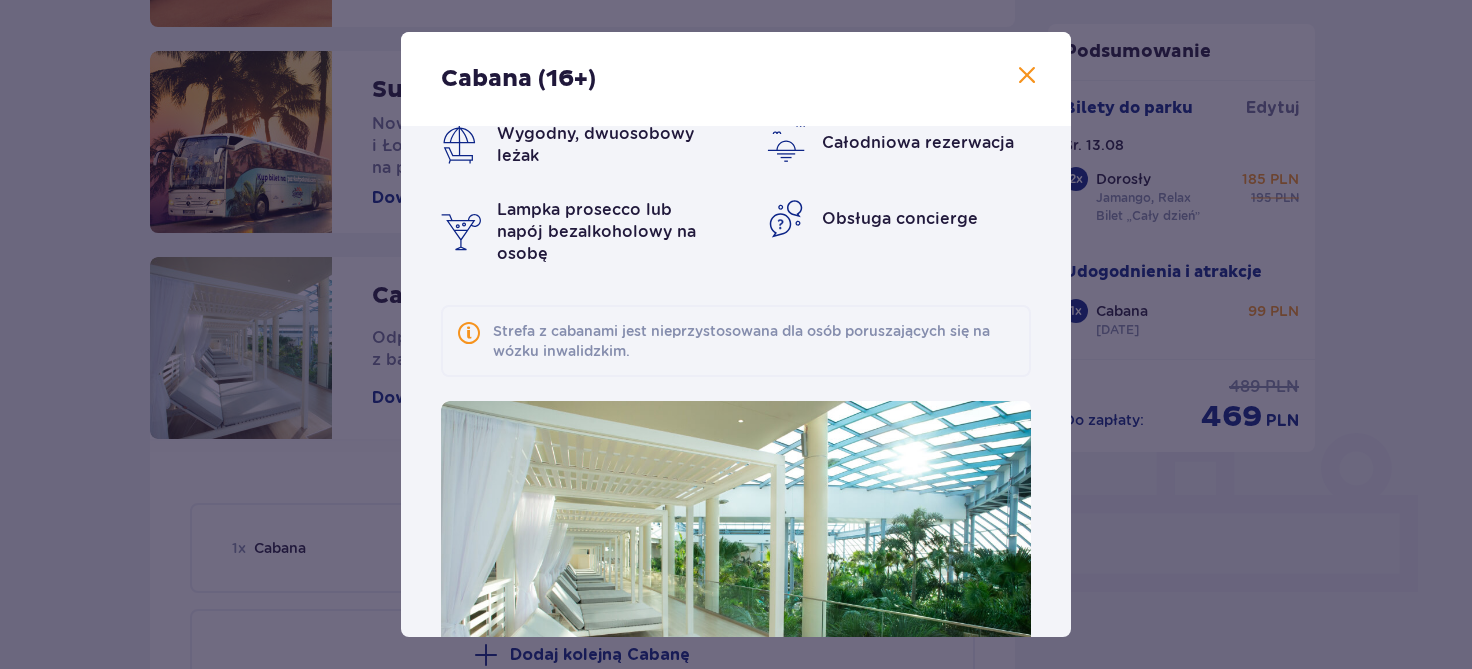 scroll, scrollTop: 0, scrollLeft: 0, axis: both 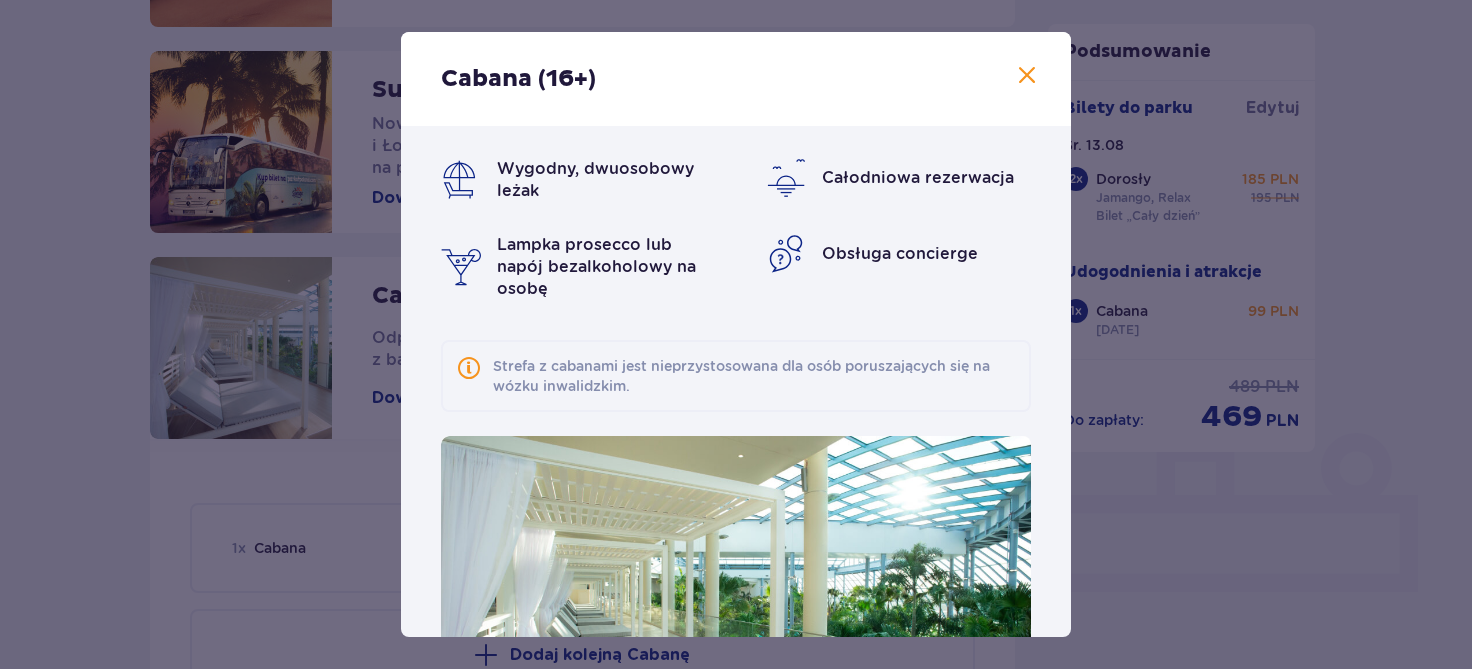 click at bounding box center [1027, 76] 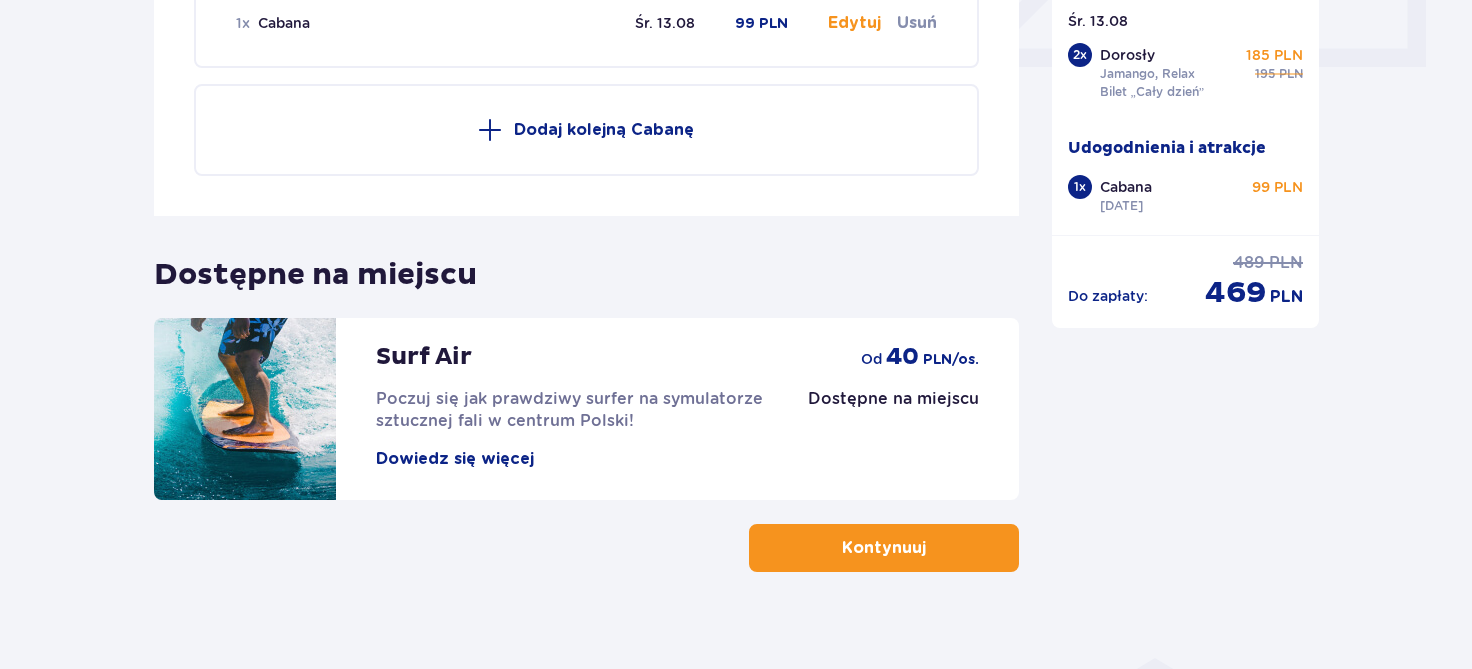 scroll, scrollTop: 0, scrollLeft: 0, axis: both 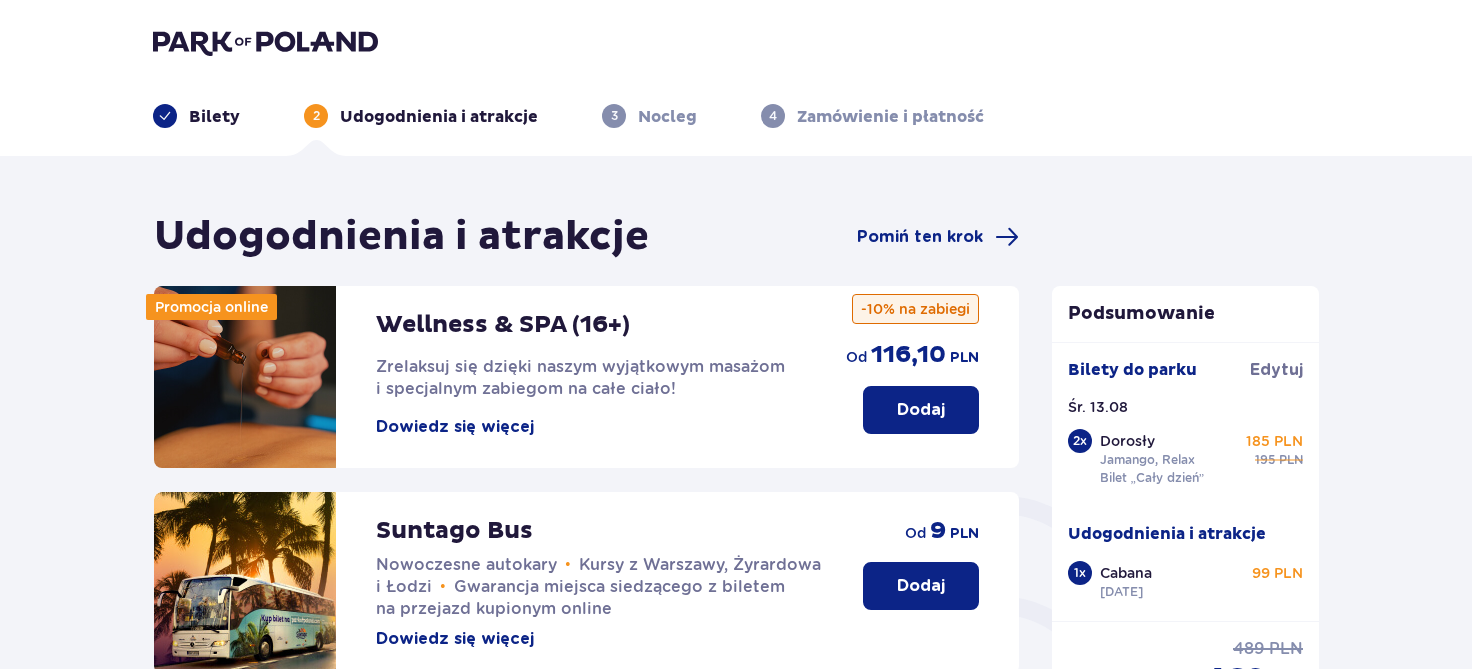 click on "Udogodnienia i atrakcje" at bounding box center [439, 117] 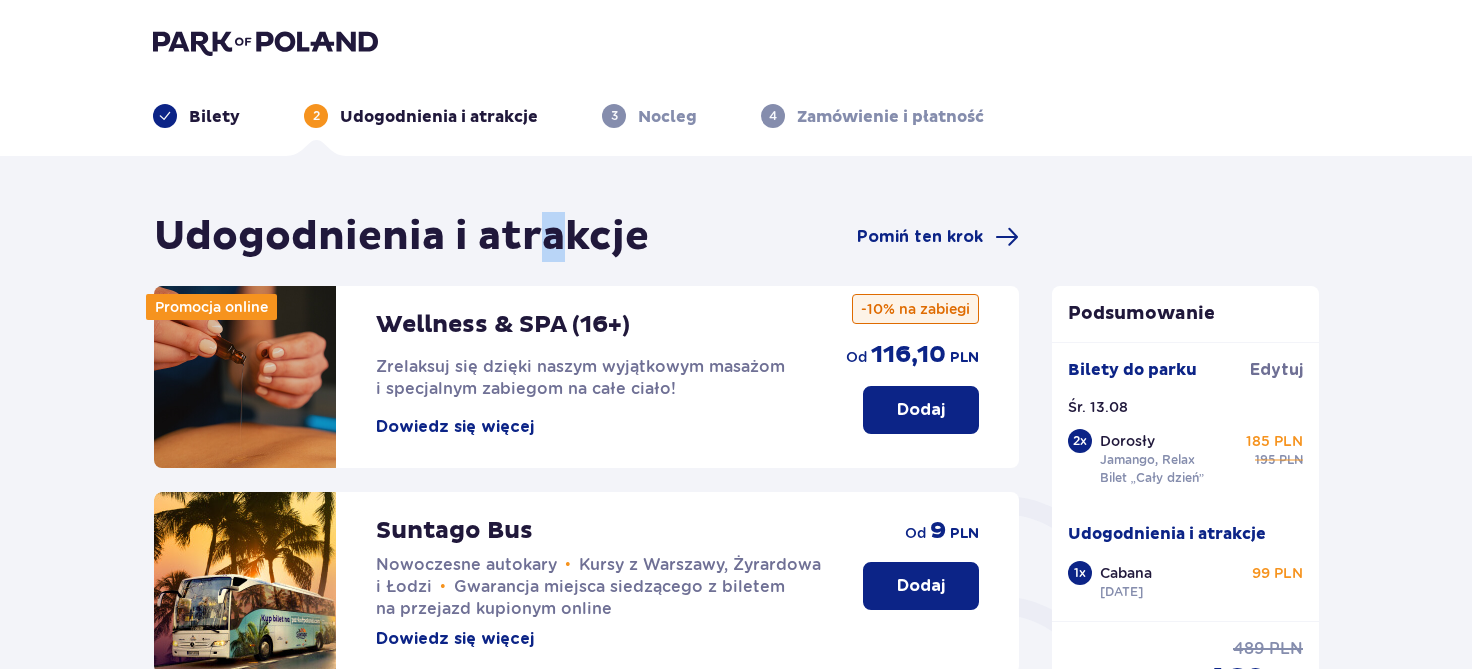 click on "Udogodnienia i atrakcje Pomiń ten krok Promocja online Wellness & SPA (16+) Zrelaksuj się dzięki naszym wyjątkowym masażom i specjalnym zabiegom na całe ciało! Dowiedz się więcej Dodaj od 116,10 PLN -10% na zabiegi Suntago Bus Nowoczesne autokary • Kursy z Warszawy, Żyrardowa i Łodzi • Gwarancja miejsca siedzącego z biletem na przejazd kupionym online Dowiedz się więcej Dodaj od 9 PLN Cabana (16+) Odpręż się na wygodnym łożu typu Cabana z baldachimem! Dowiedz się więcej Najniższa cena z 30 dni przed wprowadzeniem obniżki:   99 PLN Usuń 149 PLN 99 PLN /2 os. 1 x Cabana Śr. 13.08 99 PLN Edytuj Usuń Dodaj kolejną Cabanę Dostępne na miejscu Surf Air Poczuj się jak prawdziwy surfer na symulatorze sztucznej fali w centrum Polski! Dowiedz się więcej Dostępne na miejscu od 40 PLN /os. Kontynuuj Podsumowanie Bilety do parku Edytuj Śr. 13.08   2 x Dorosły Jamango, Relax Bilet „Cały dzień” 185 PLN 195 PLN Udogodnienia i atrakcje 1 x Cabana Śr. 13.08.25 99 PLN :" at bounding box center [736, 907] 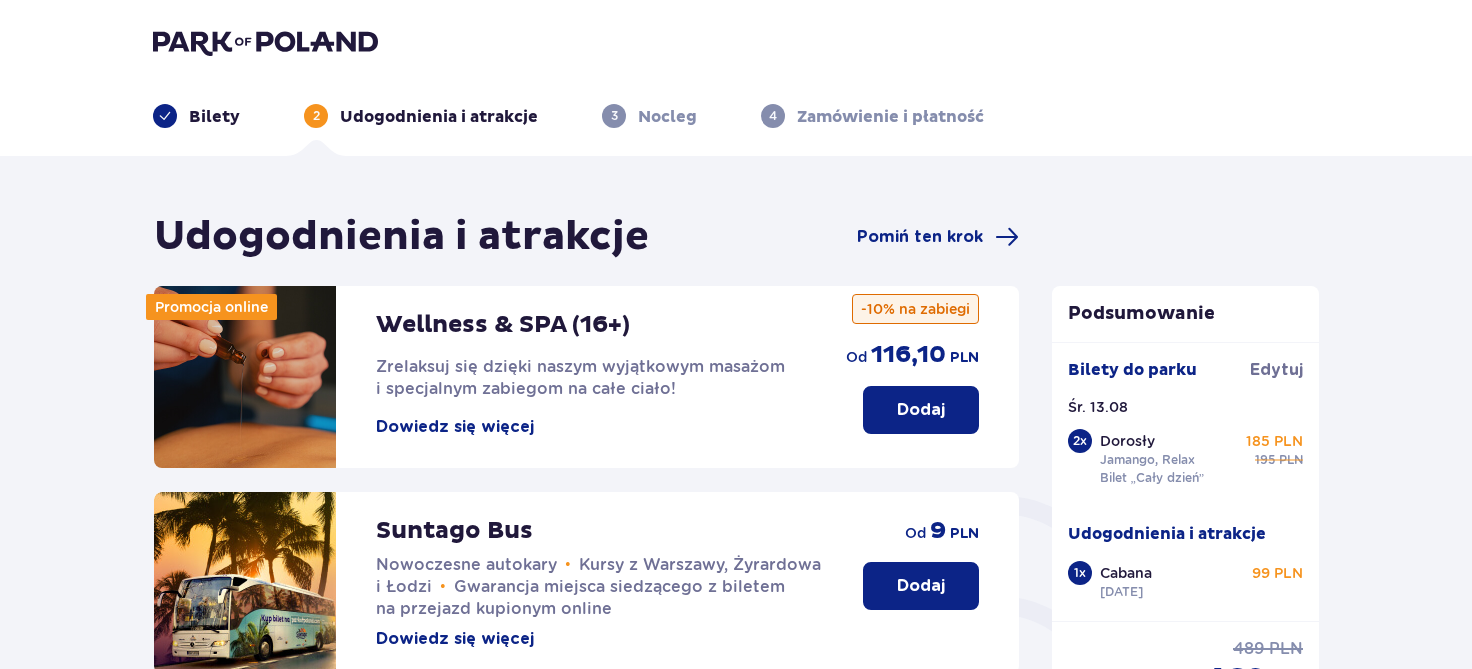 click on "Bilety" at bounding box center [214, 117] 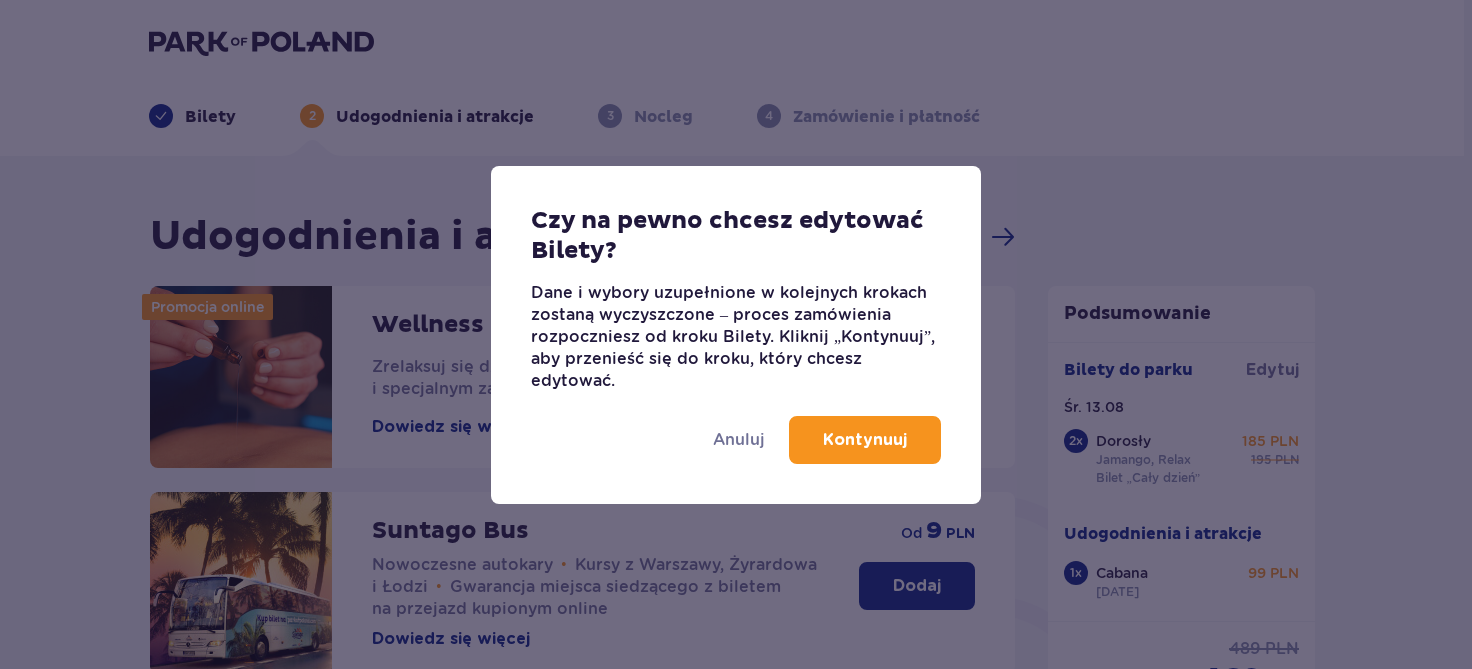 click on "Kontynuuj" at bounding box center [865, 440] 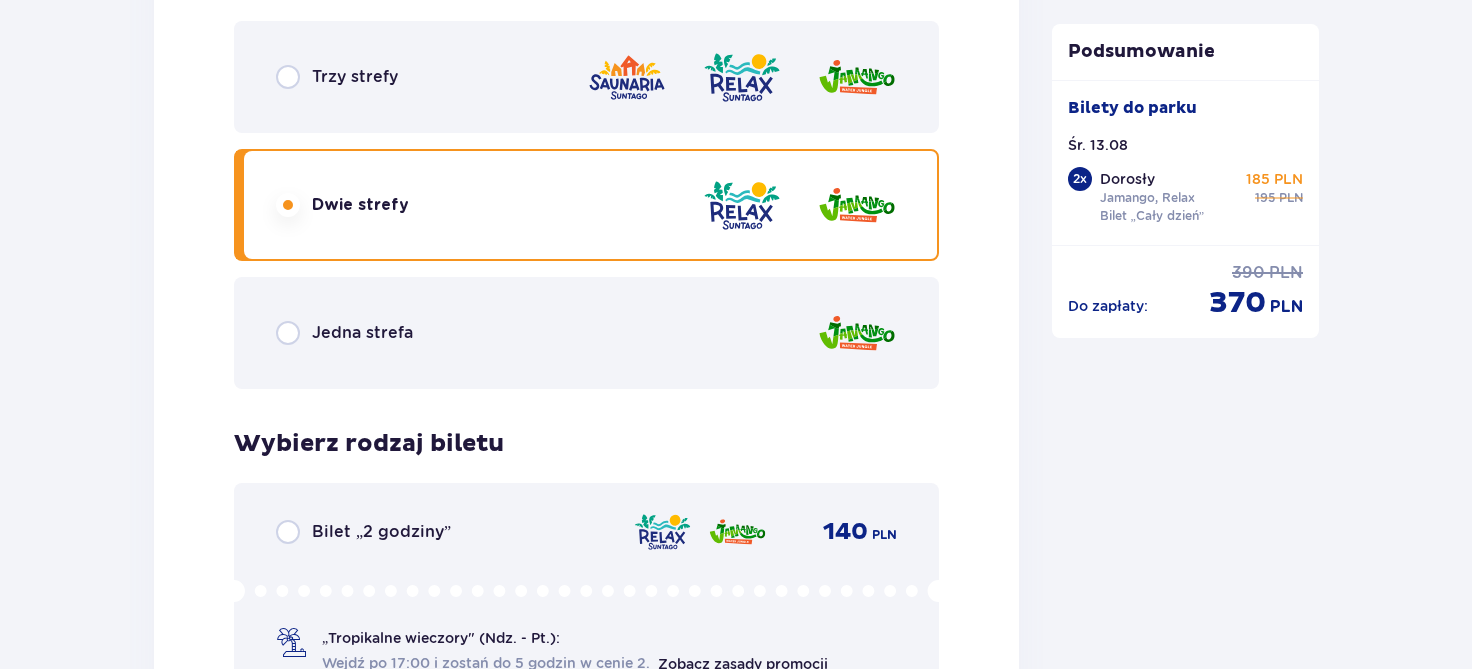 scroll, scrollTop: 3637, scrollLeft: 0, axis: vertical 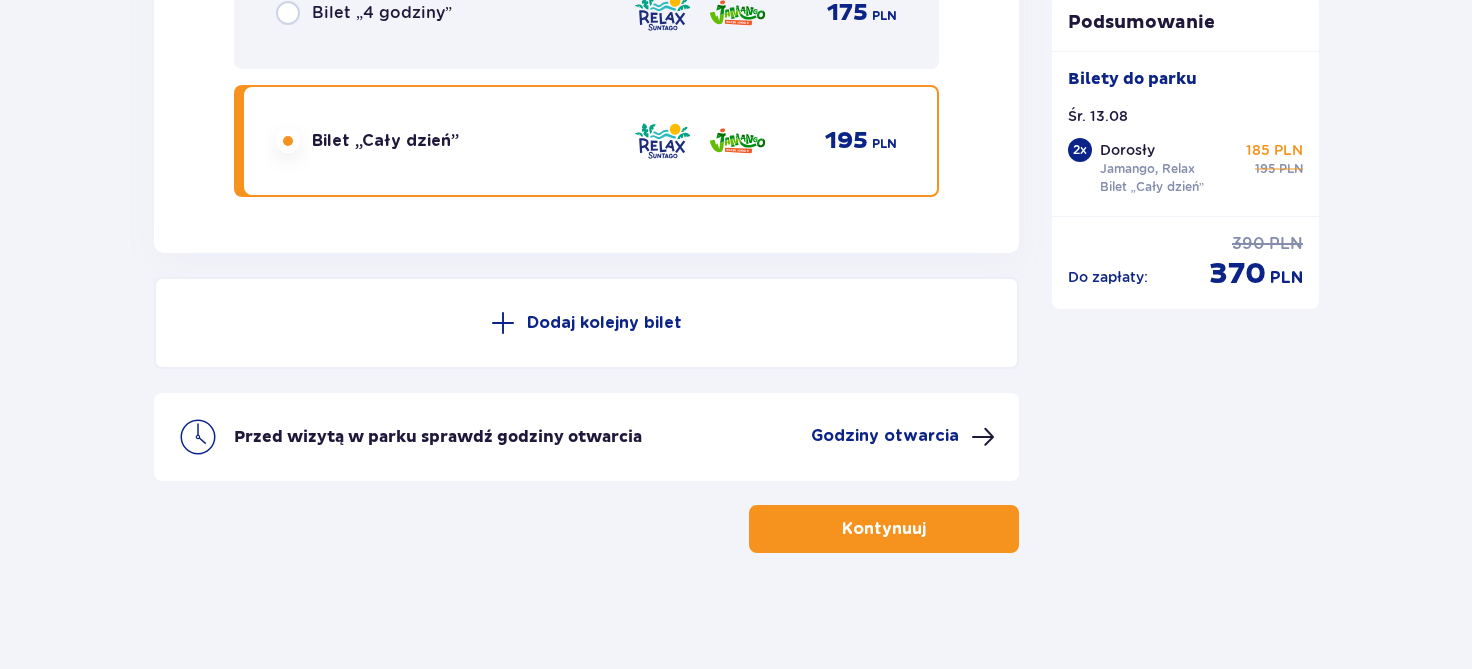 click at bounding box center (983, 437) 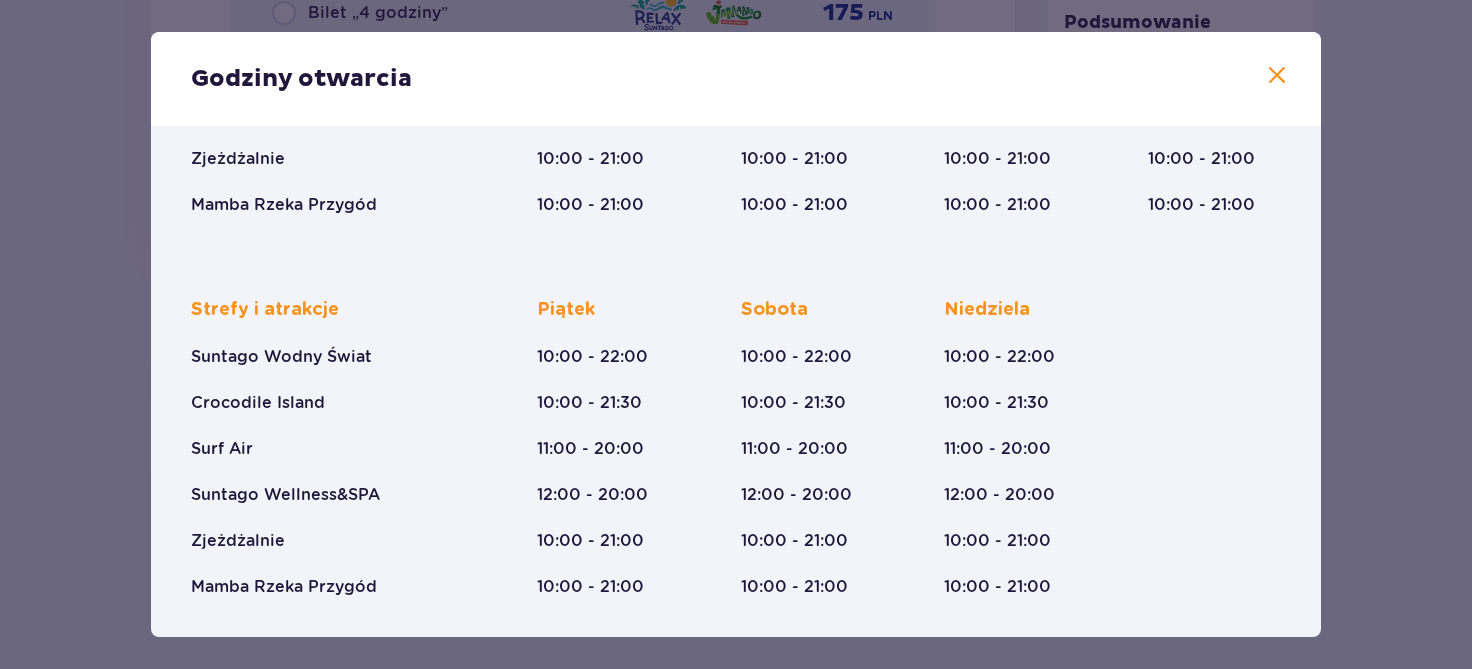 scroll, scrollTop: 0, scrollLeft: 0, axis: both 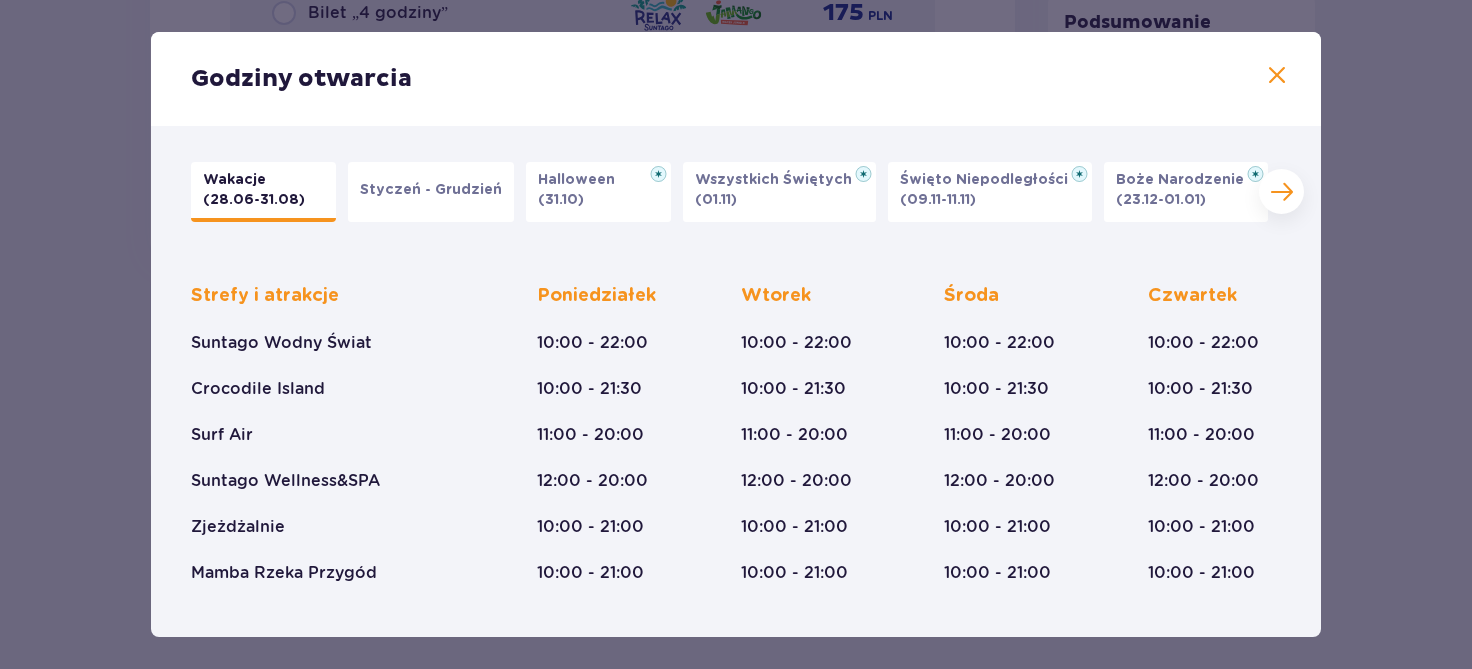 click at bounding box center (1277, 76) 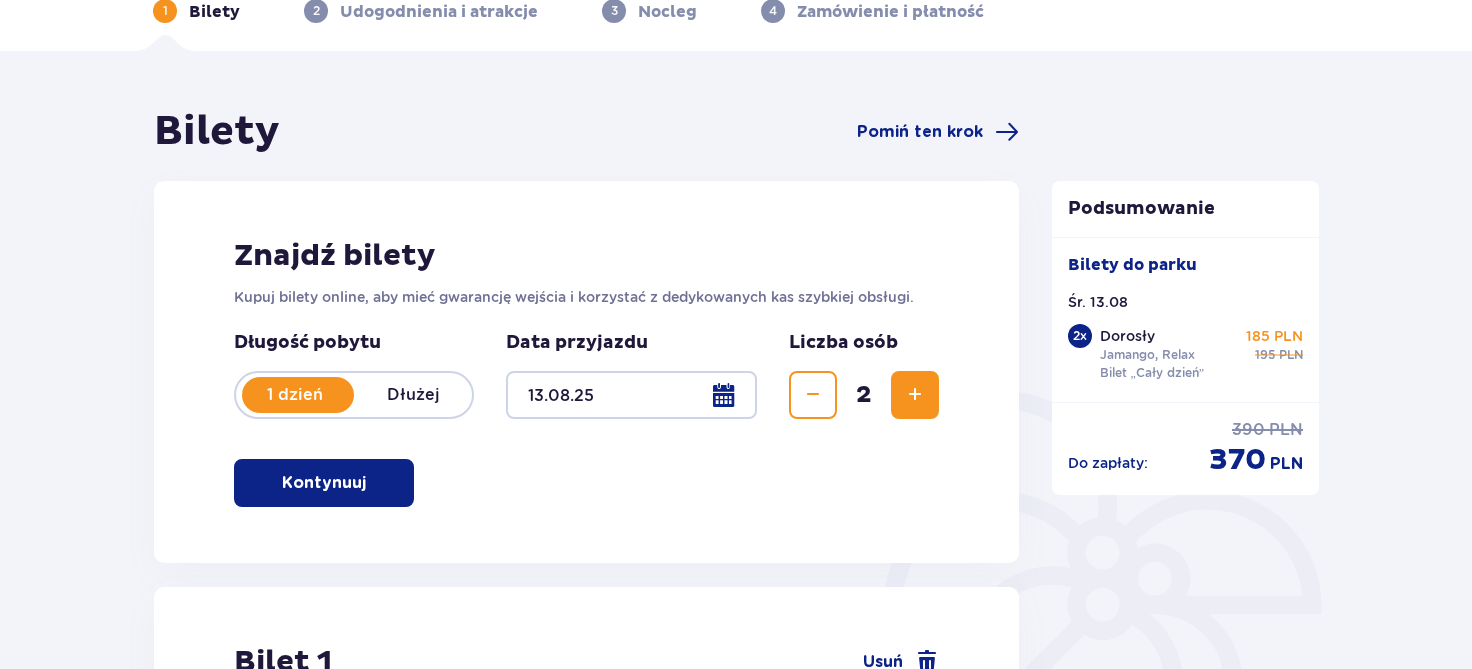 scroll, scrollTop: 0, scrollLeft: 0, axis: both 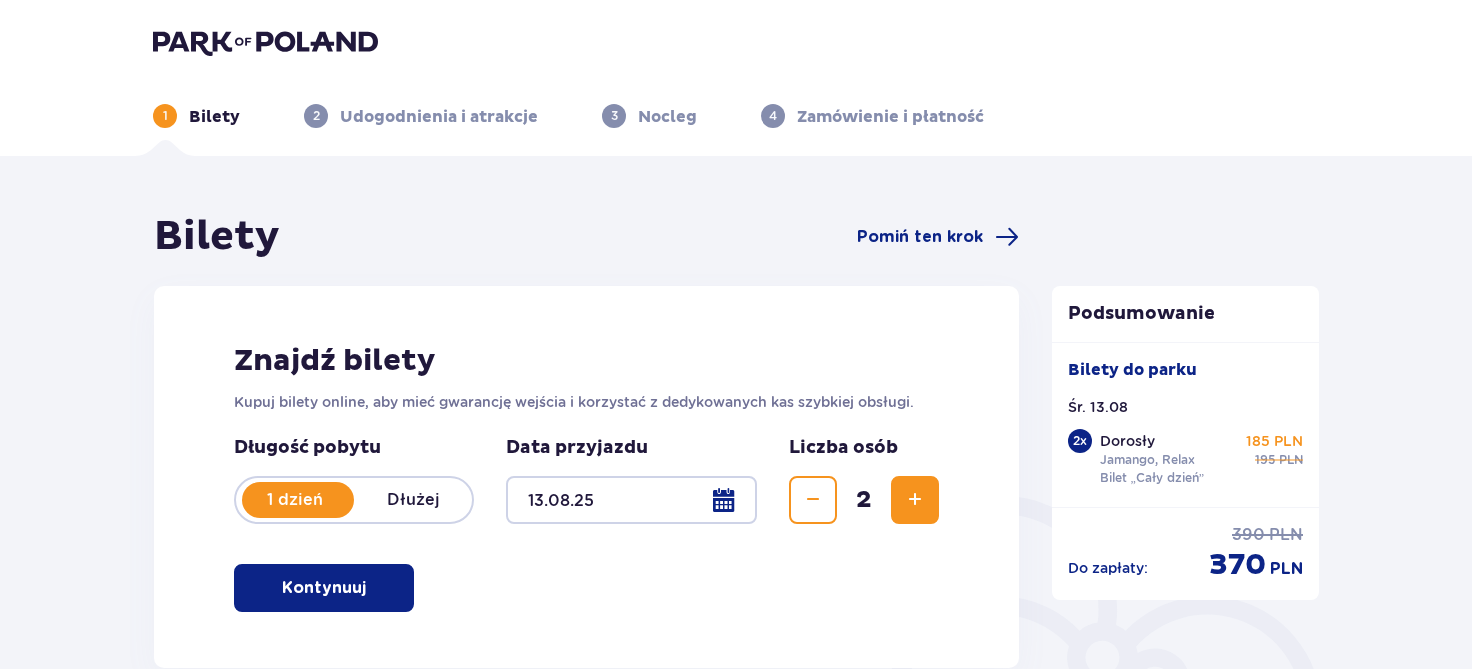 click on "1 Bilety 2 Udogodnienia i atrakcje 3 Nocleg 4 Zamówienie i płatność" at bounding box center (736, 92) 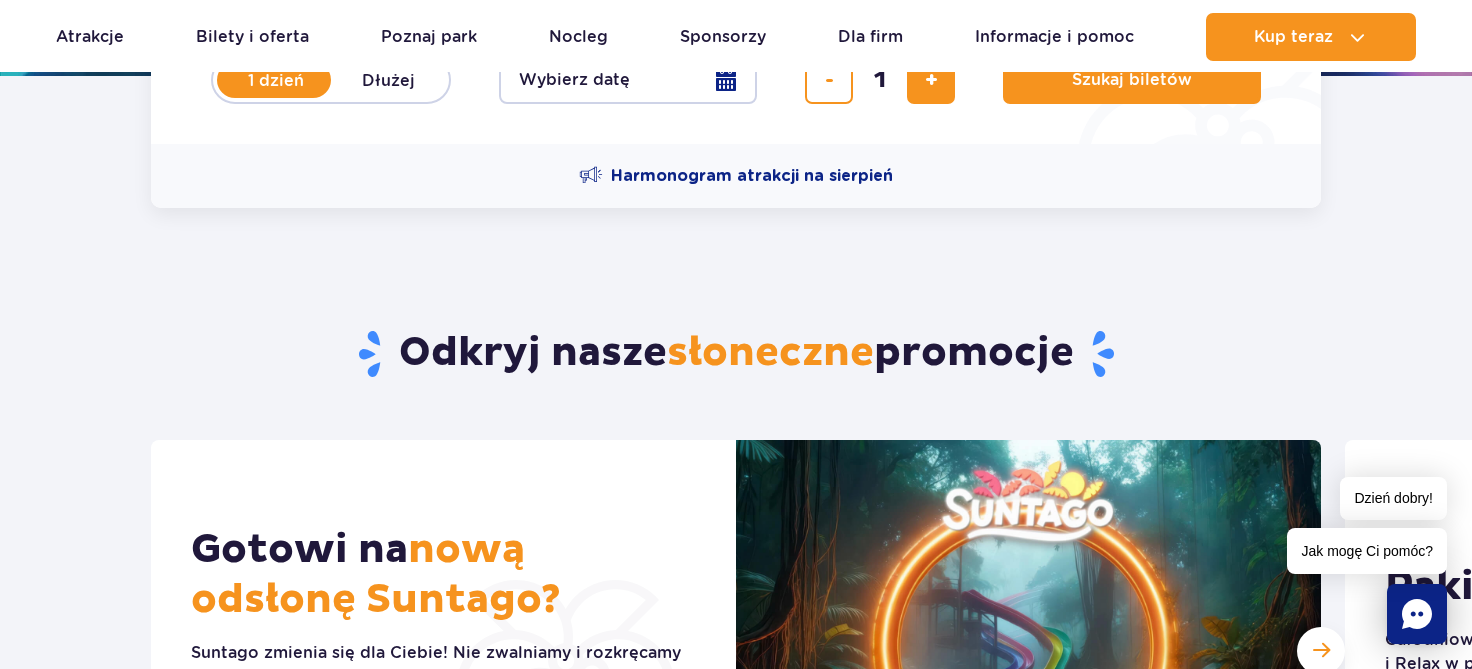 scroll, scrollTop: 772, scrollLeft: 0, axis: vertical 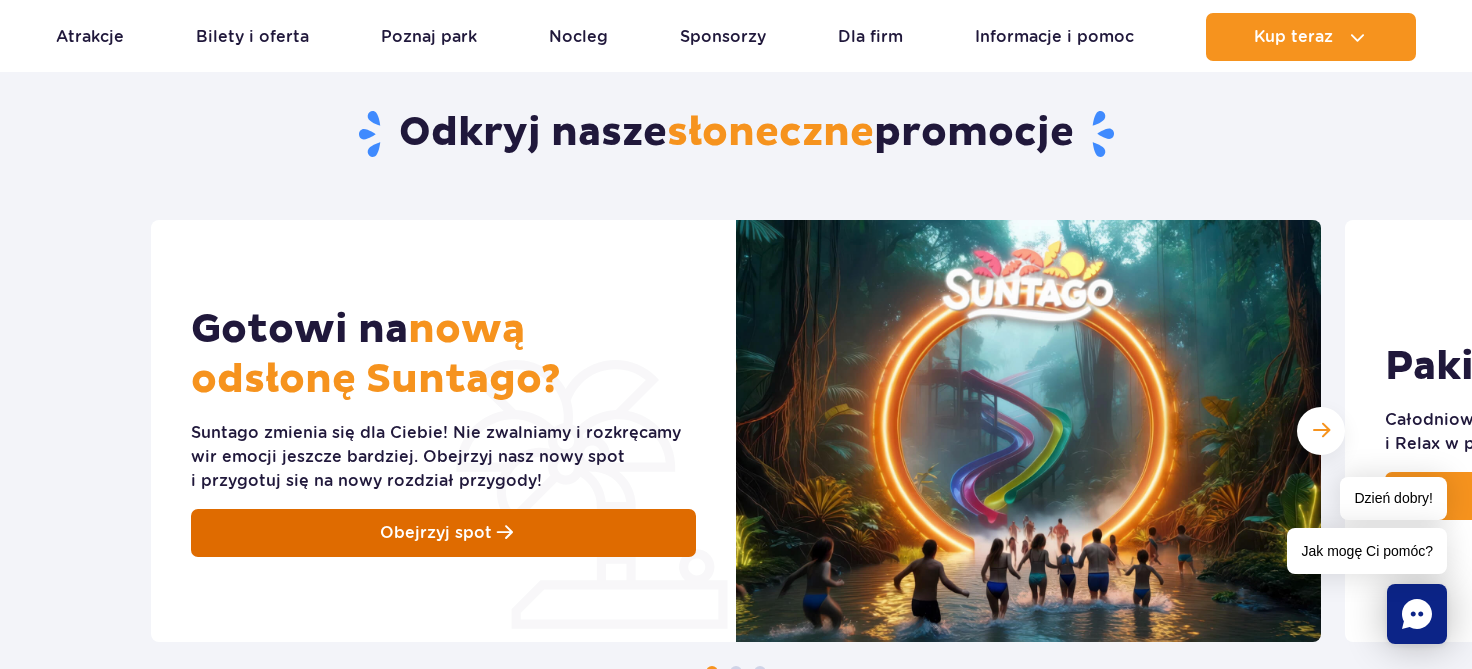 click on "Obejrzyj spot" at bounding box center (436, 533) 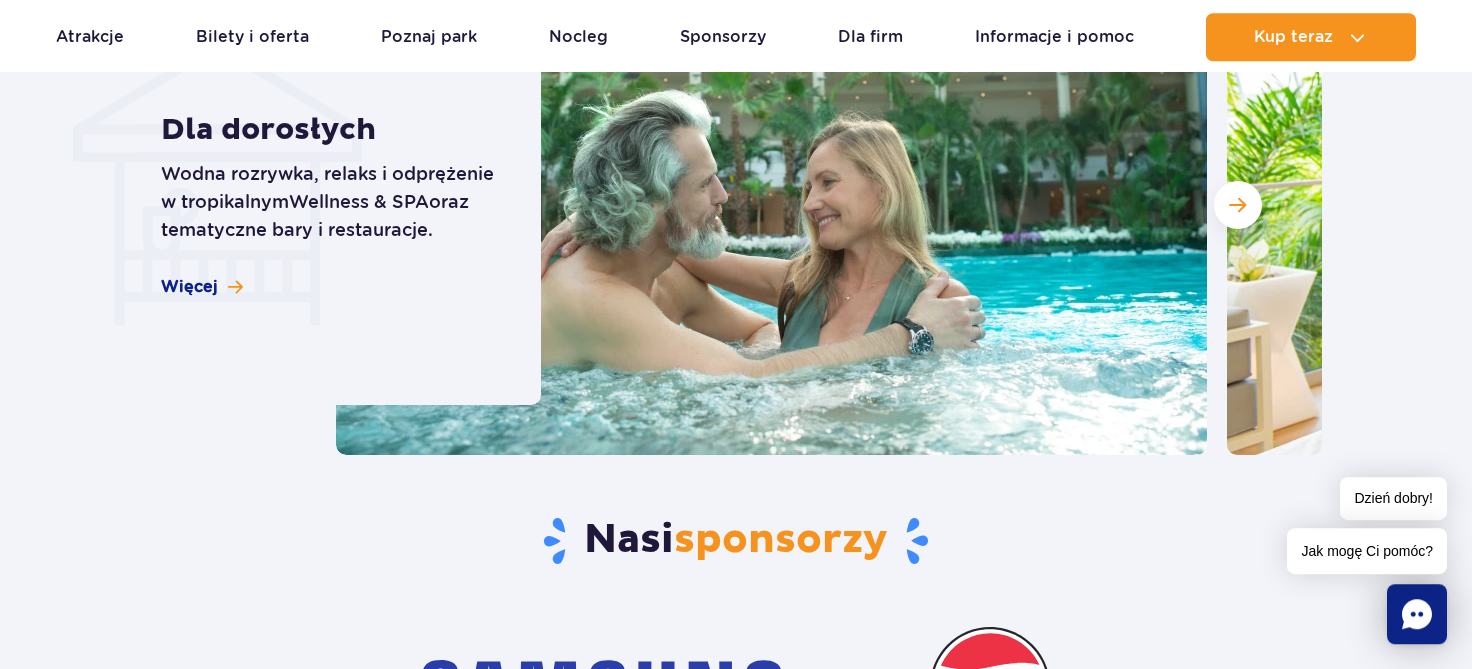 scroll, scrollTop: 5851, scrollLeft: 0, axis: vertical 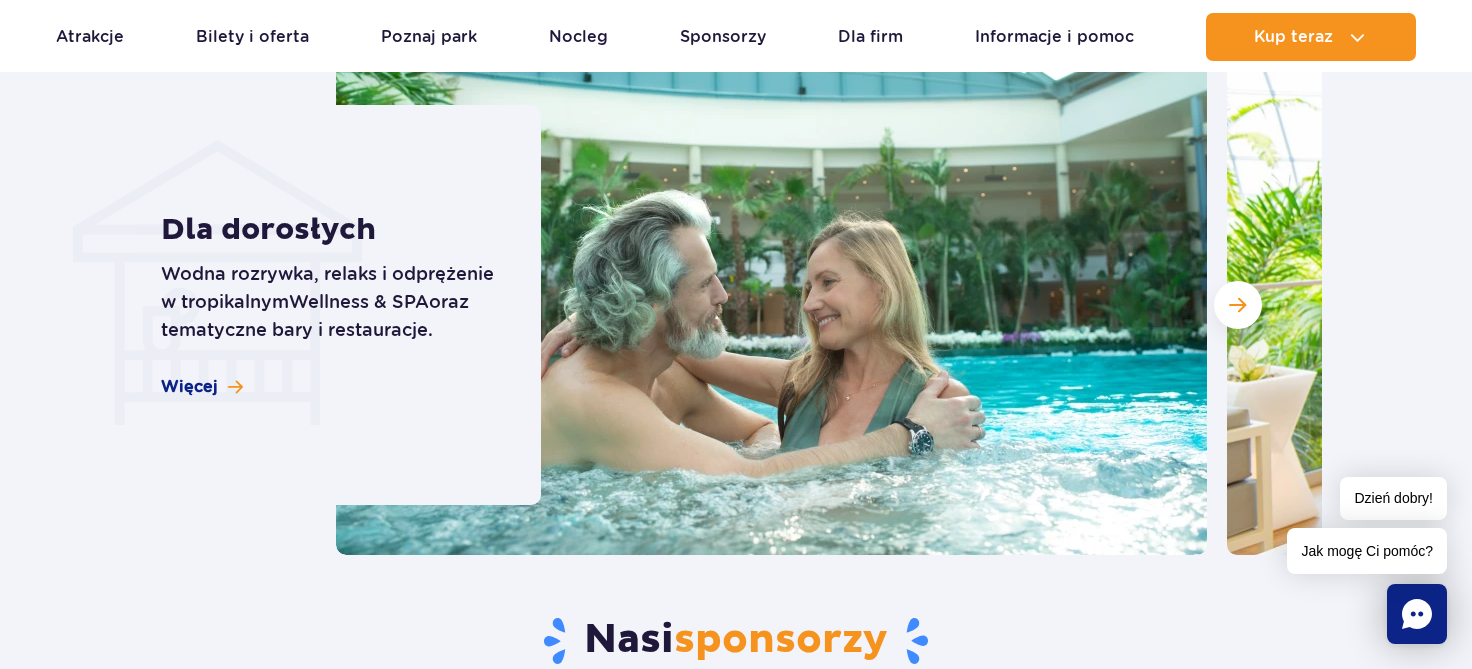 click on "Dla dorosłych
Wodna rozrywka, relaks i odprężenie w tropikalnym  Wellness & SPA  oraz tematyczne bary i restauracje.
Więcej" at bounding box center (338, 305) 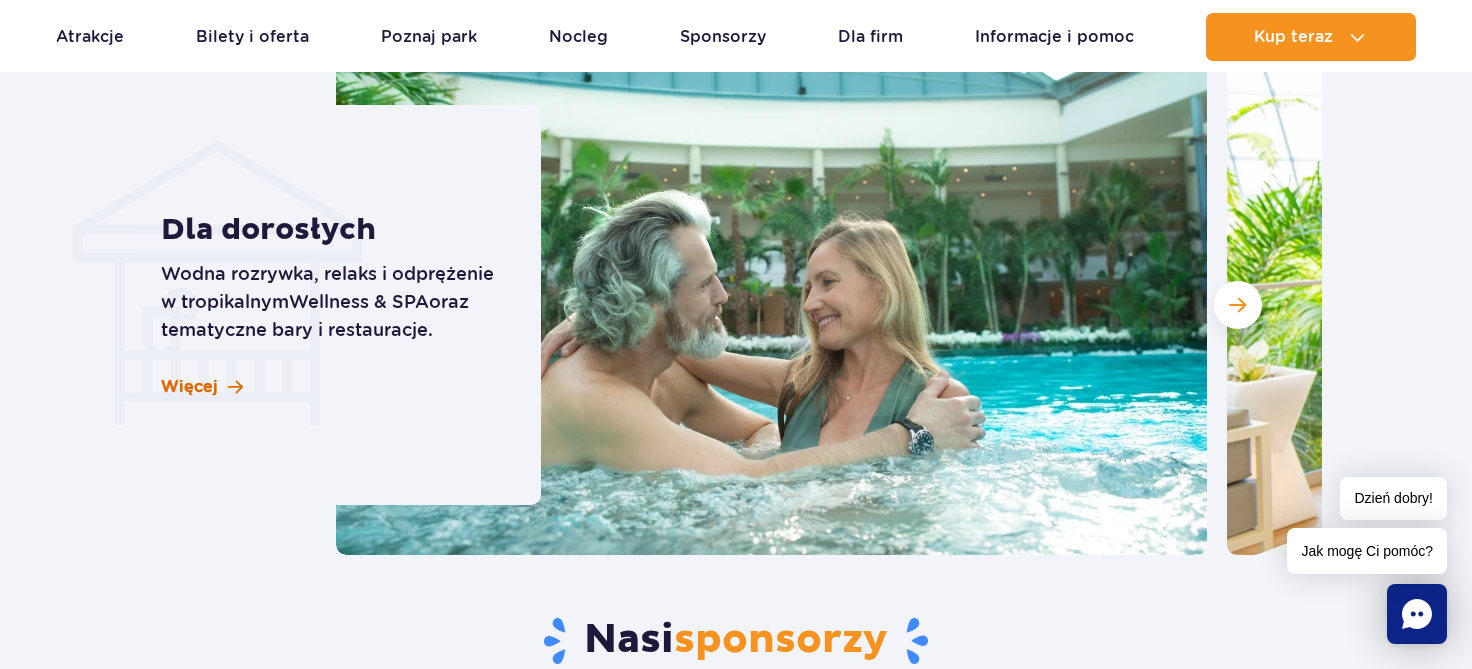 click on "Więcej" at bounding box center (189, 387) 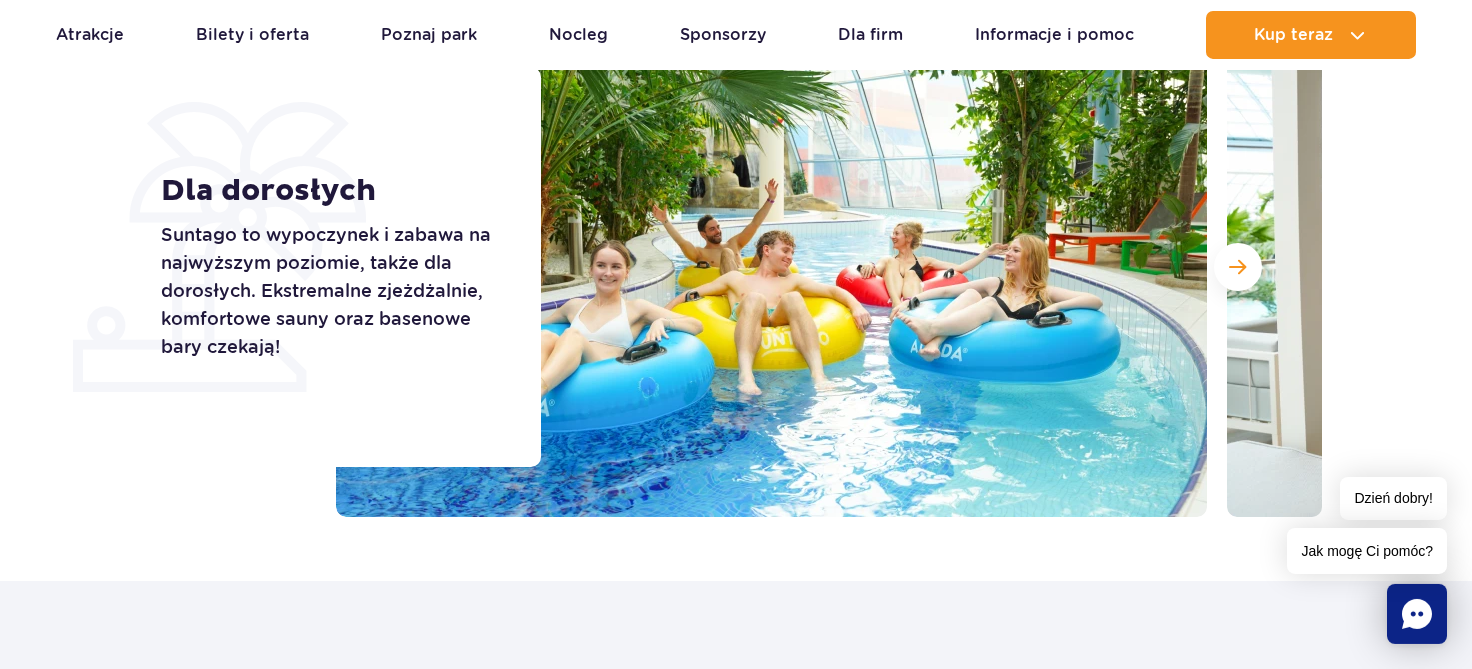 scroll, scrollTop: 220, scrollLeft: 0, axis: vertical 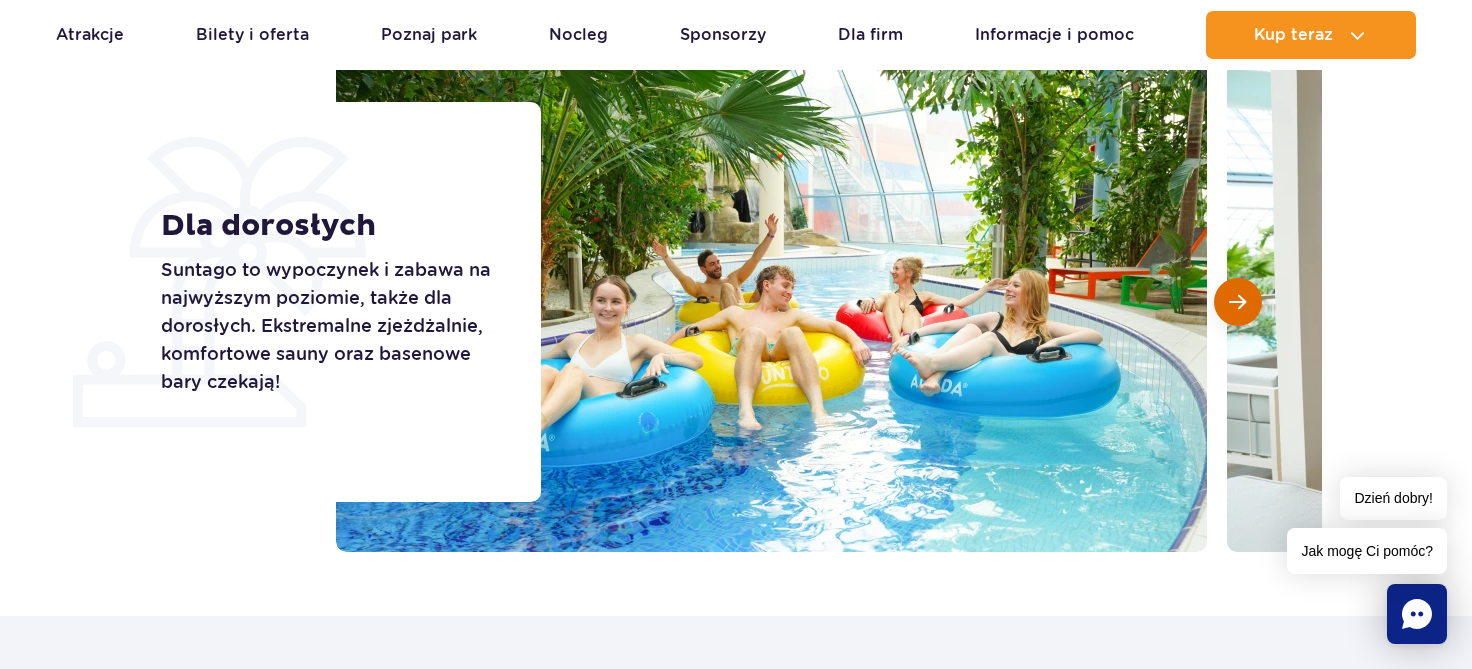 click at bounding box center (1237, 302) 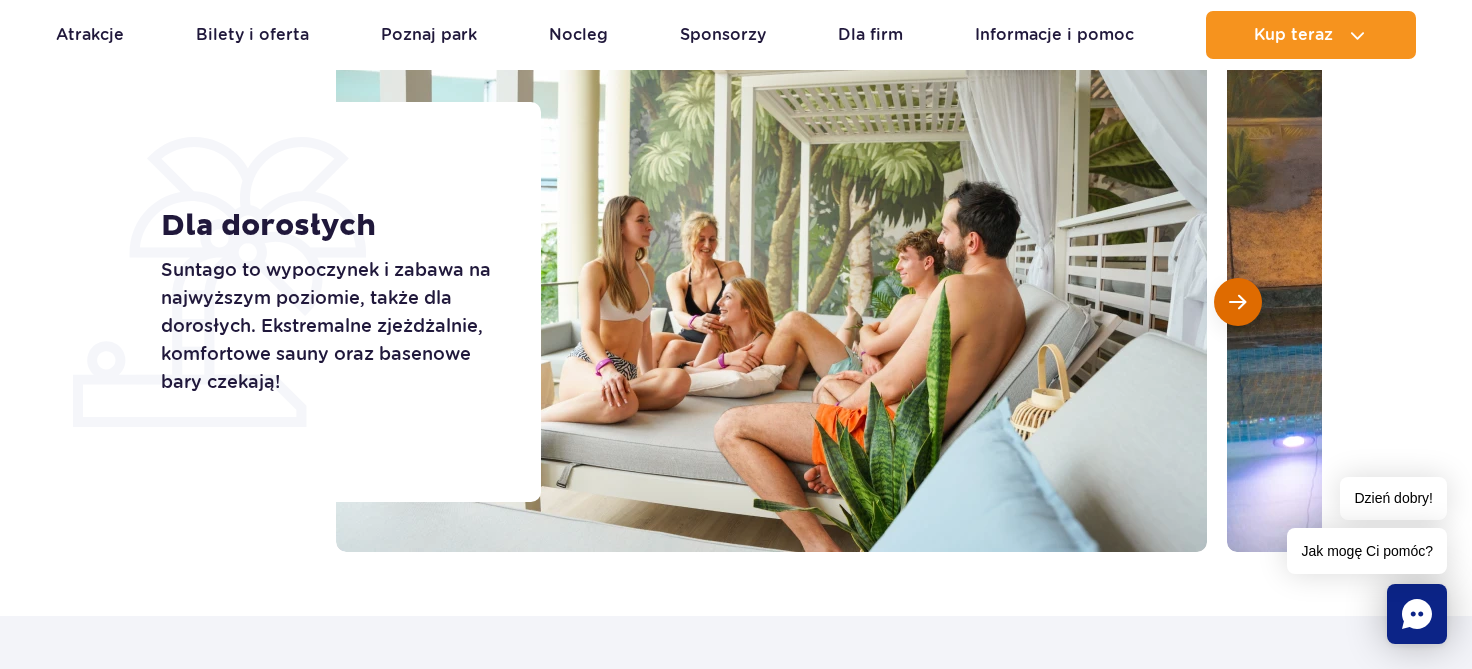 click at bounding box center (1237, 302) 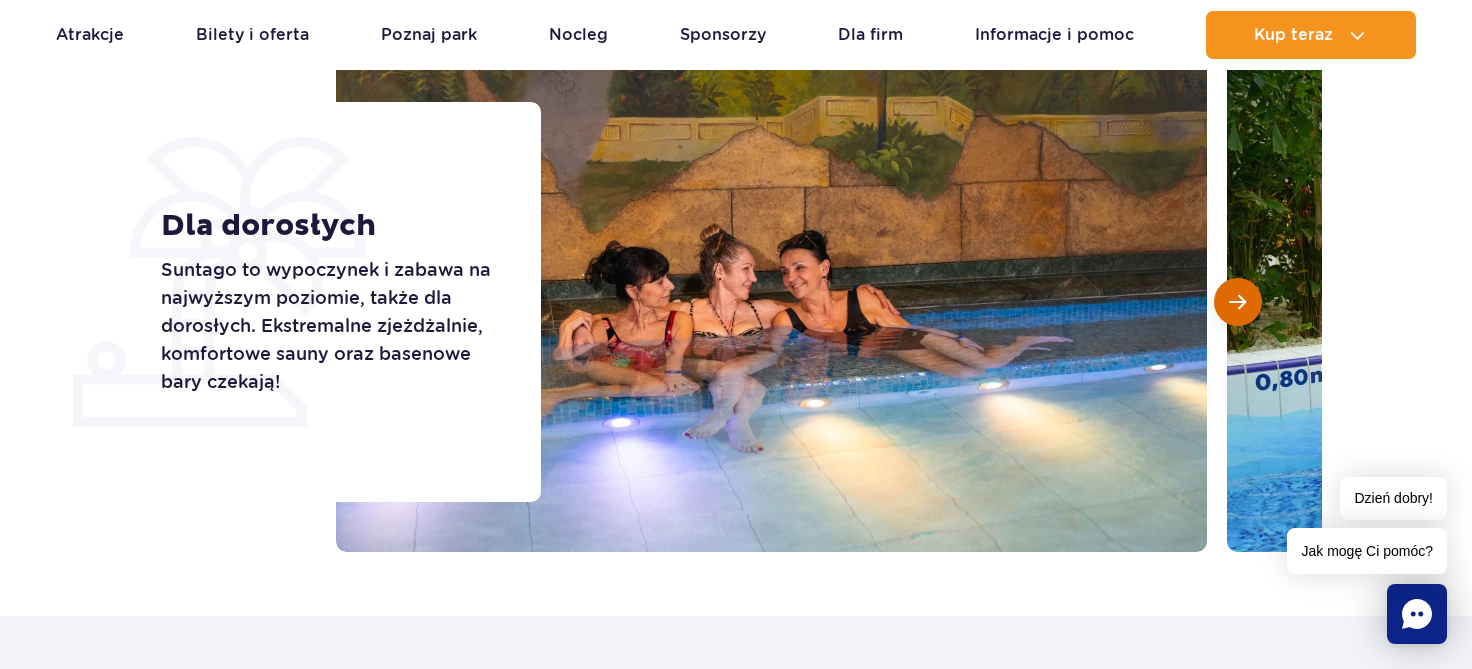 click at bounding box center (1237, 302) 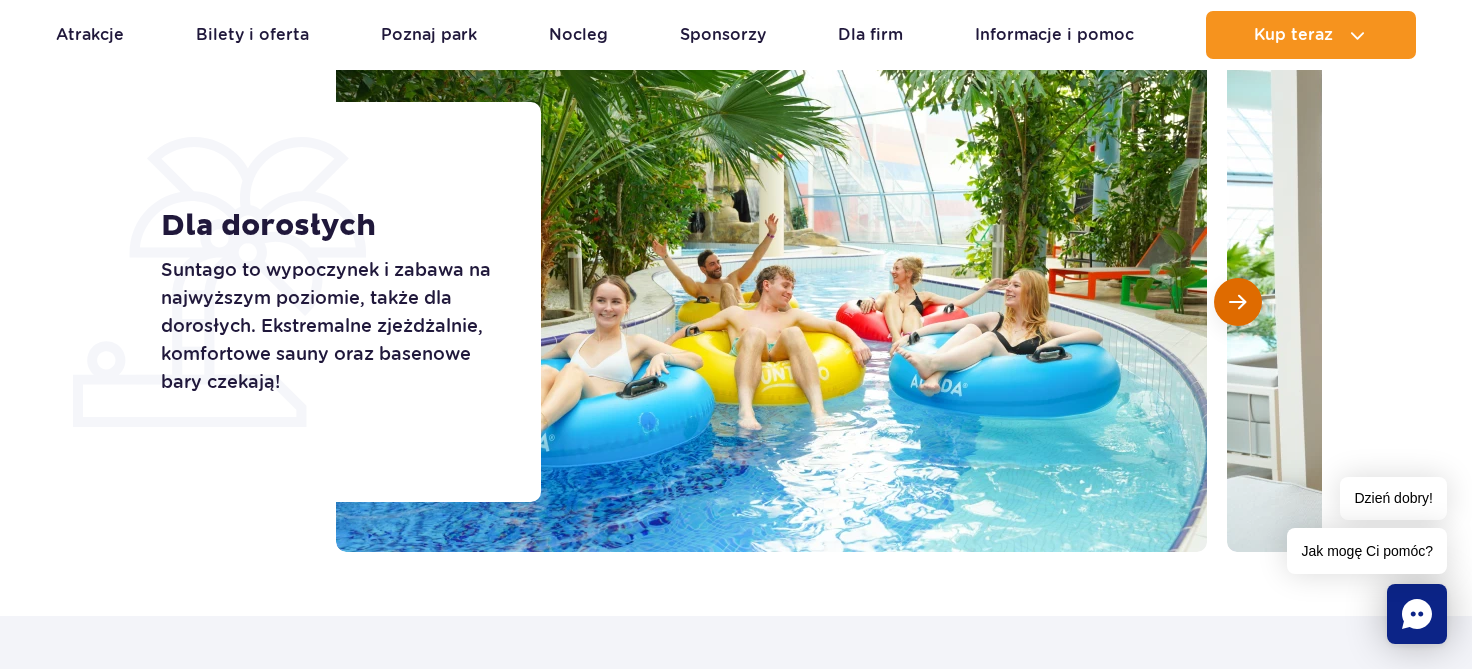 click at bounding box center (1237, 302) 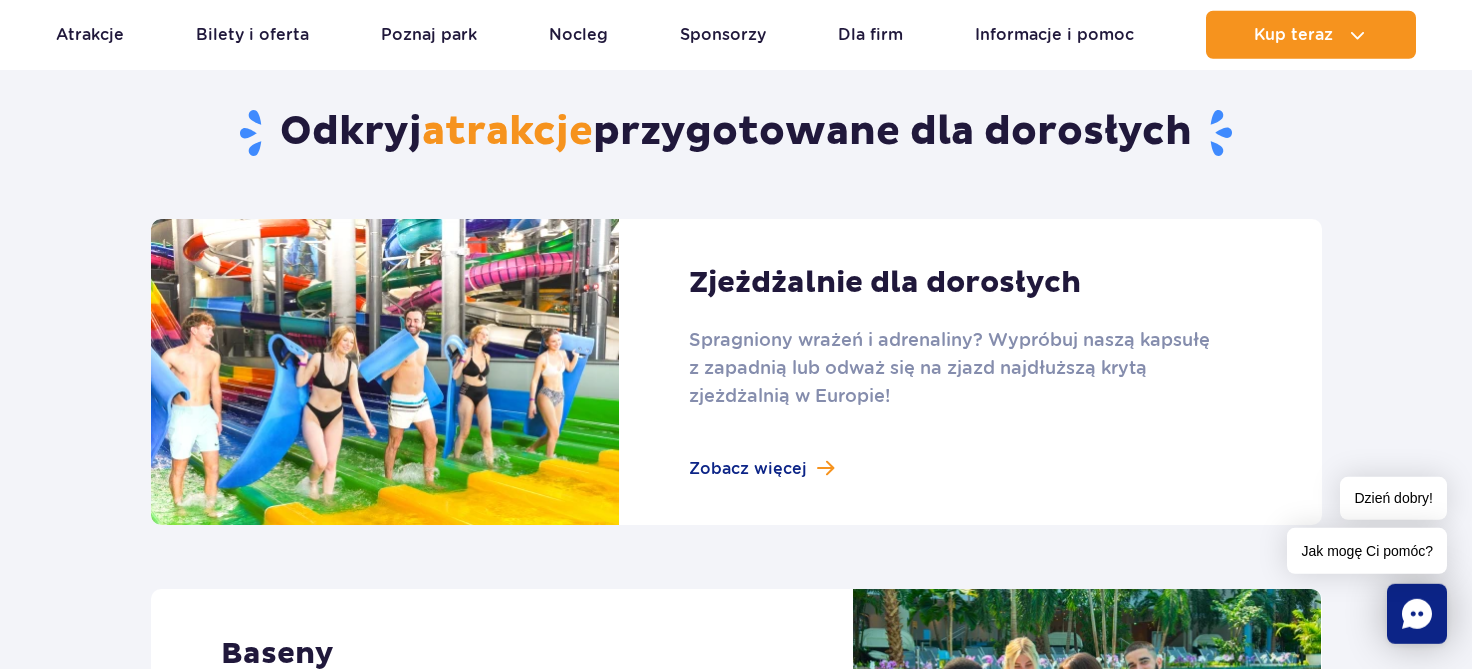 scroll, scrollTop: 993, scrollLeft: 0, axis: vertical 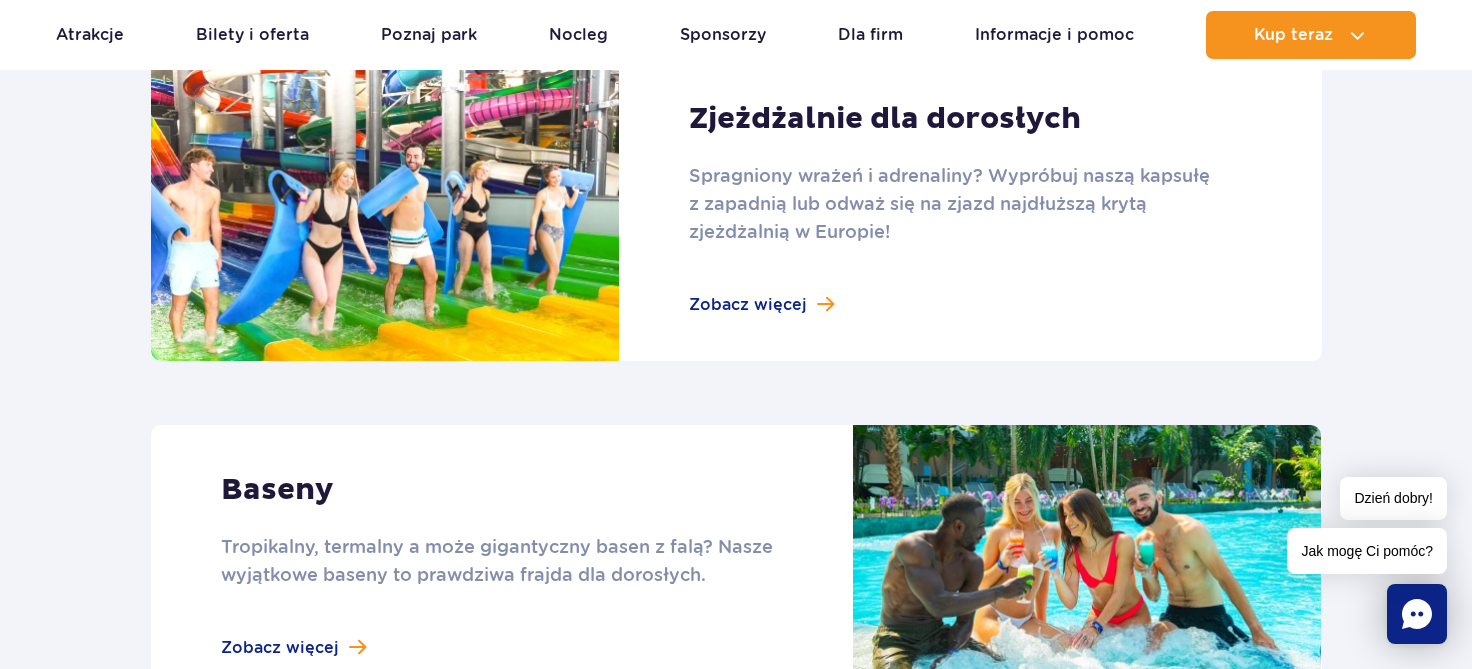 click at bounding box center [736, 208] 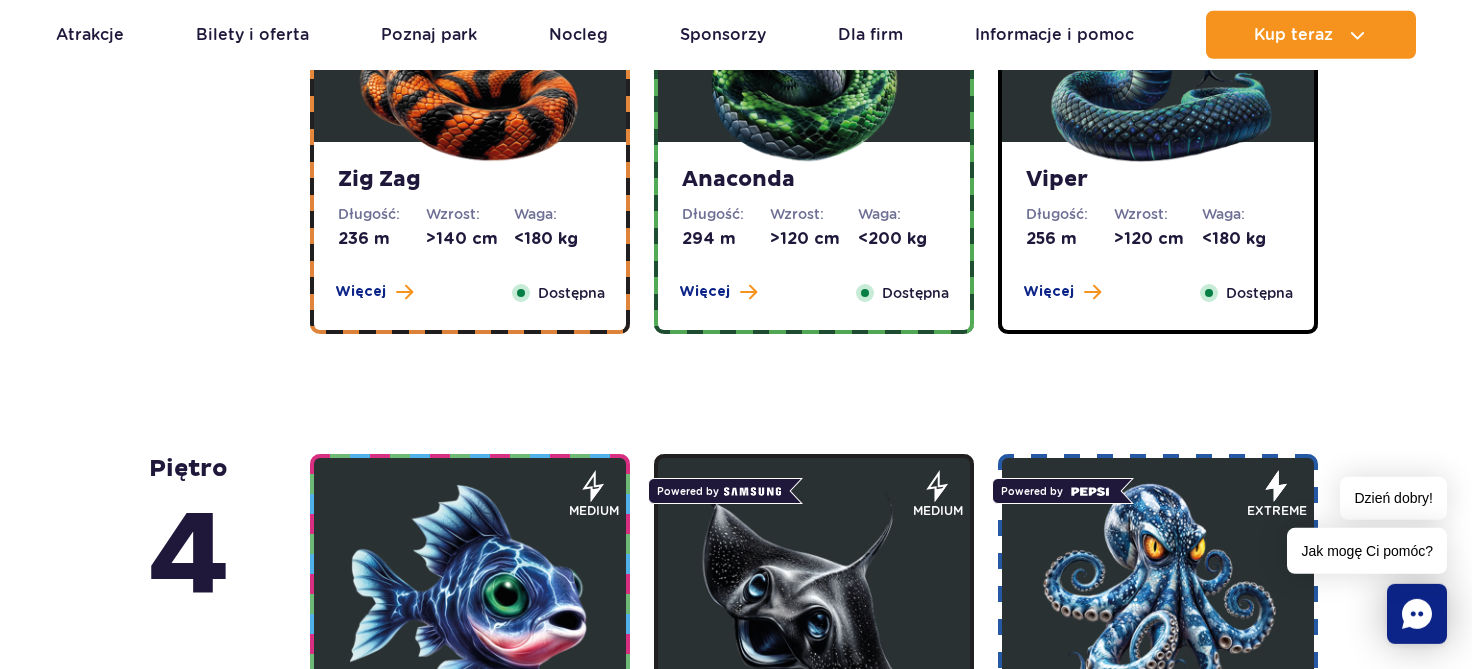 scroll, scrollTop: 1214, scrollLeft: 0, axis: vertical 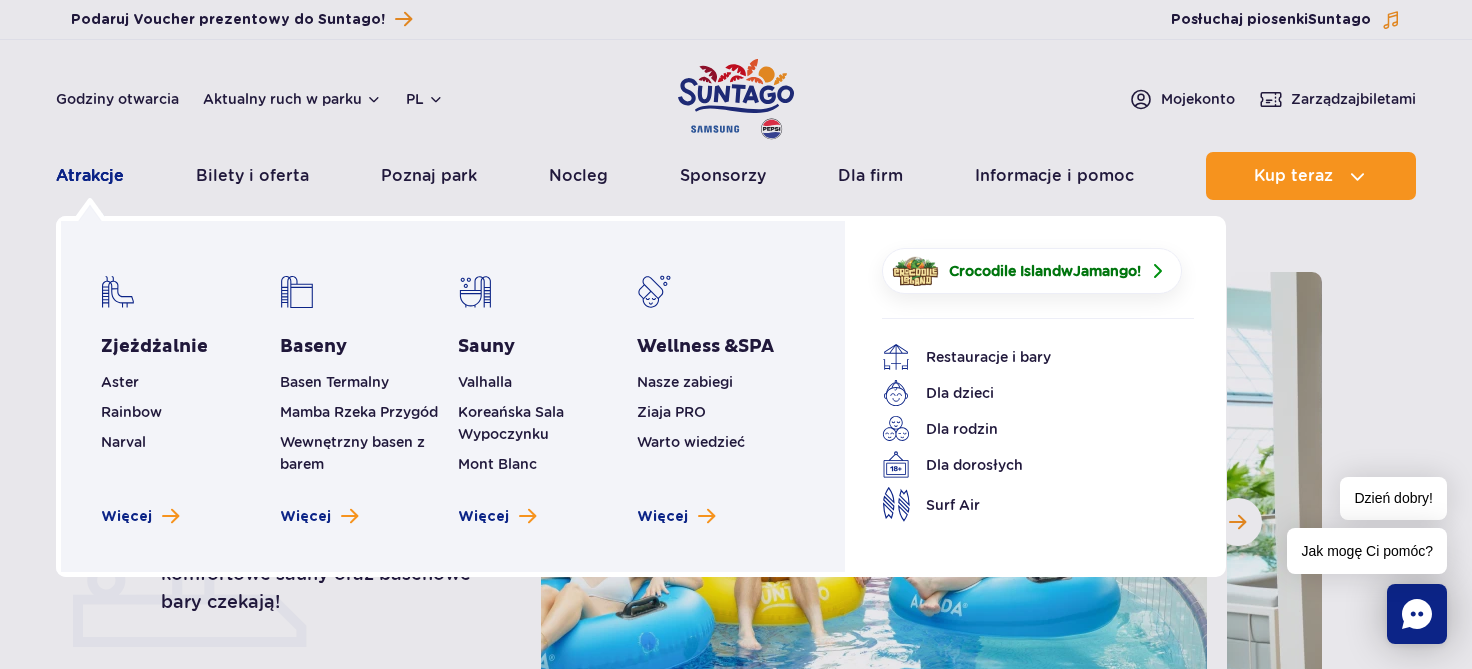 click on "Atrakcje" at bounding box center (90, 176) 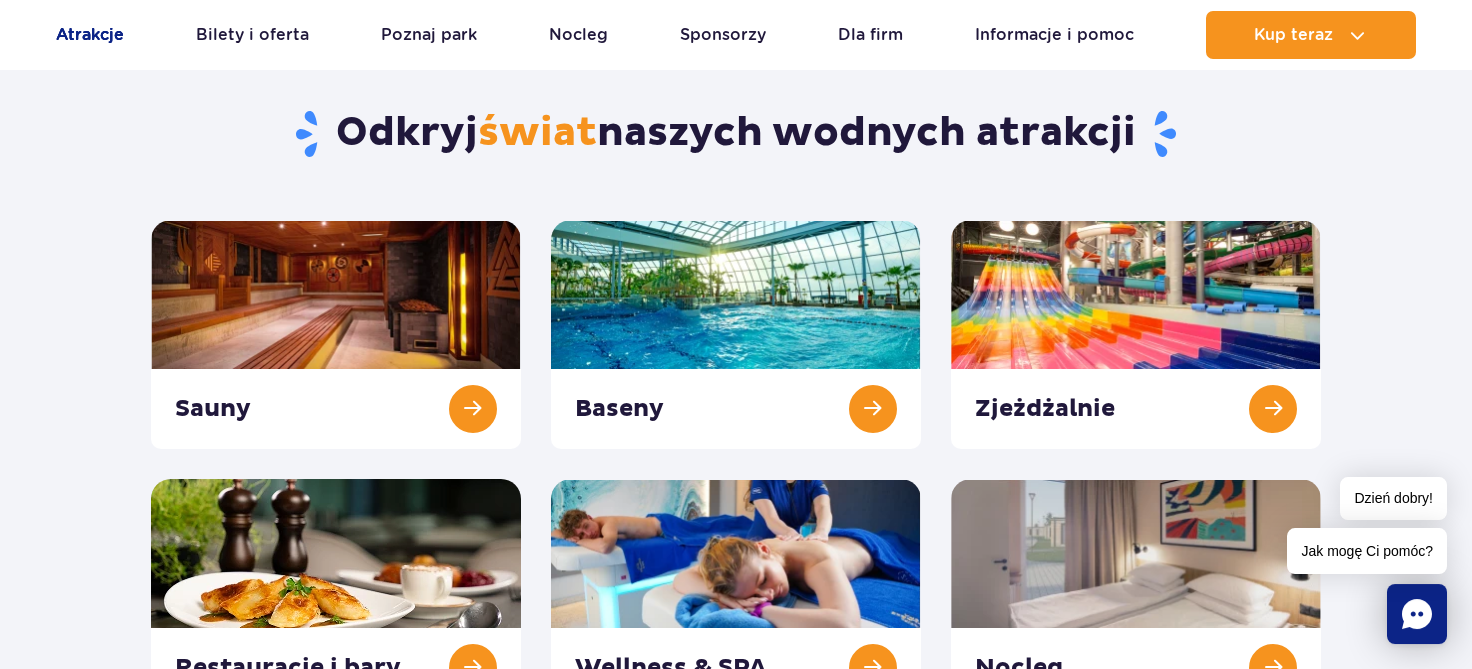 scroll, scrollTop: 0, scrollLeft: 0, axis: both 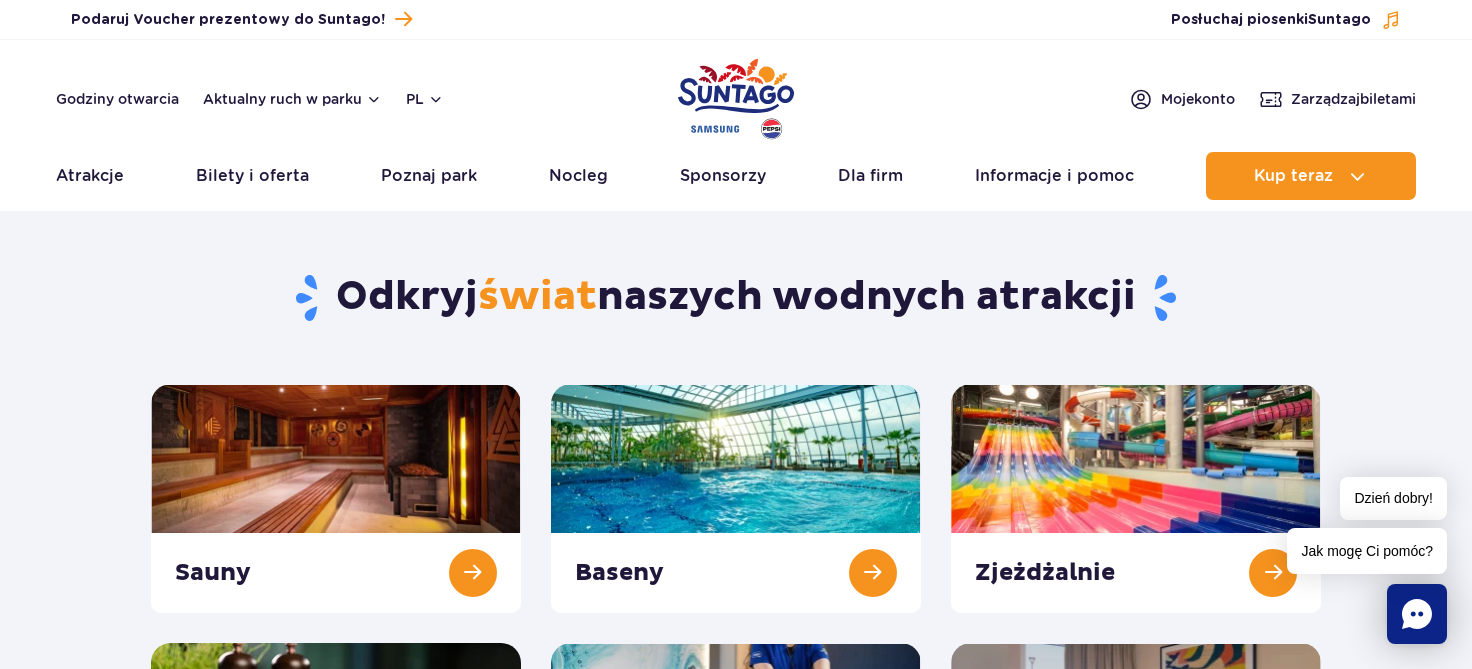 click at bounding box center (736, 99) 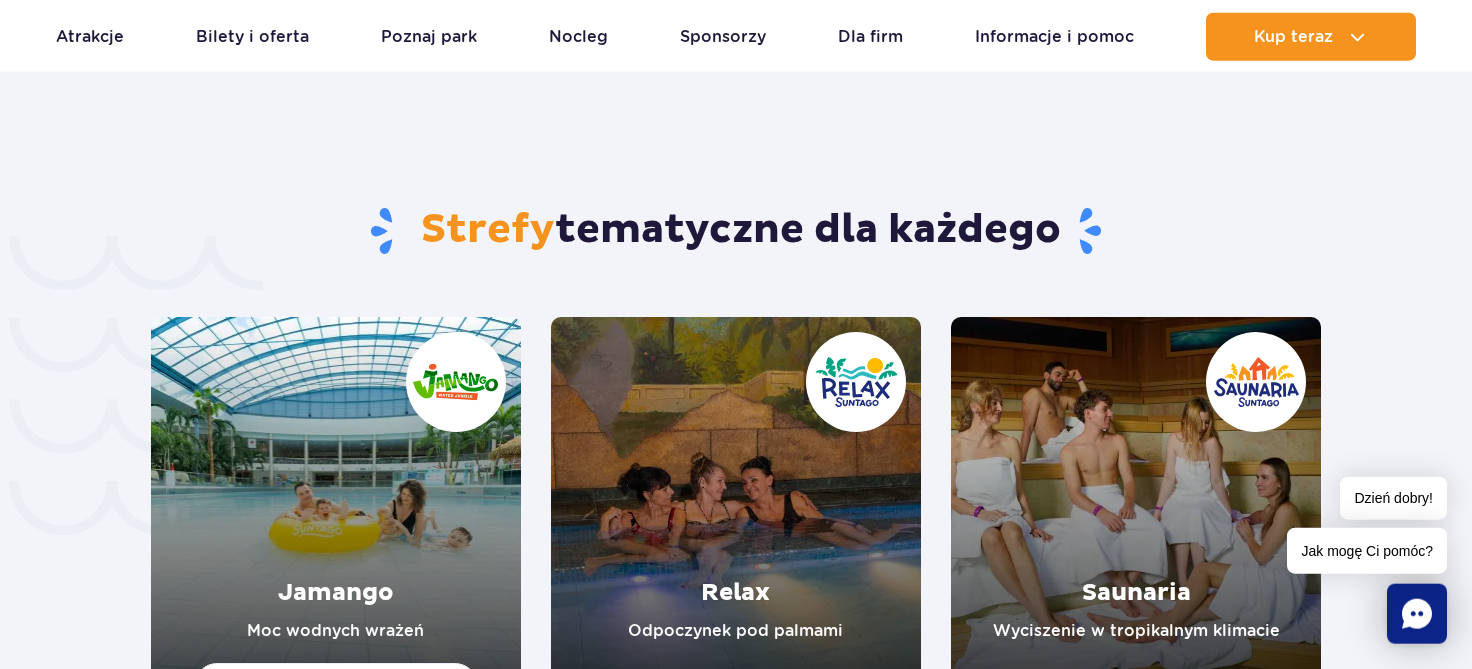 scroll, scrollTop: 4526, scrollLeft: 0, axis: vertical 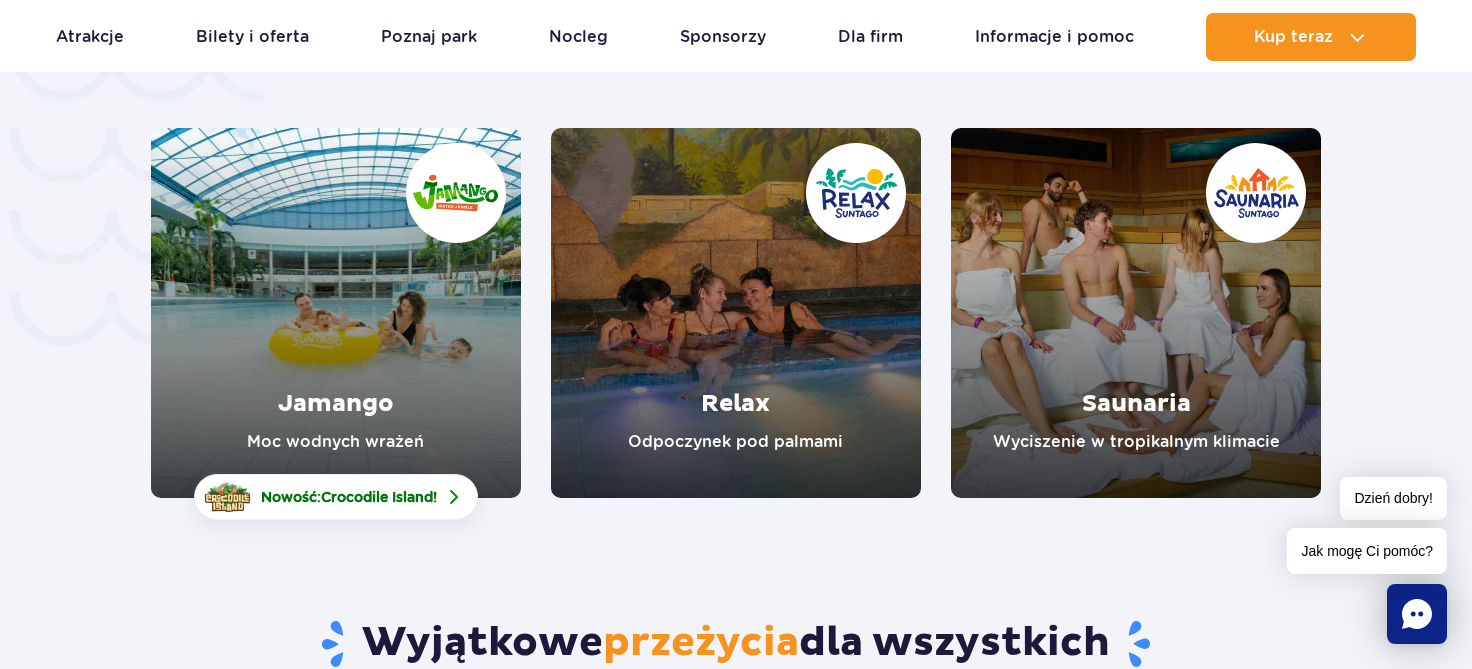 click at bounding box center [736, 313] 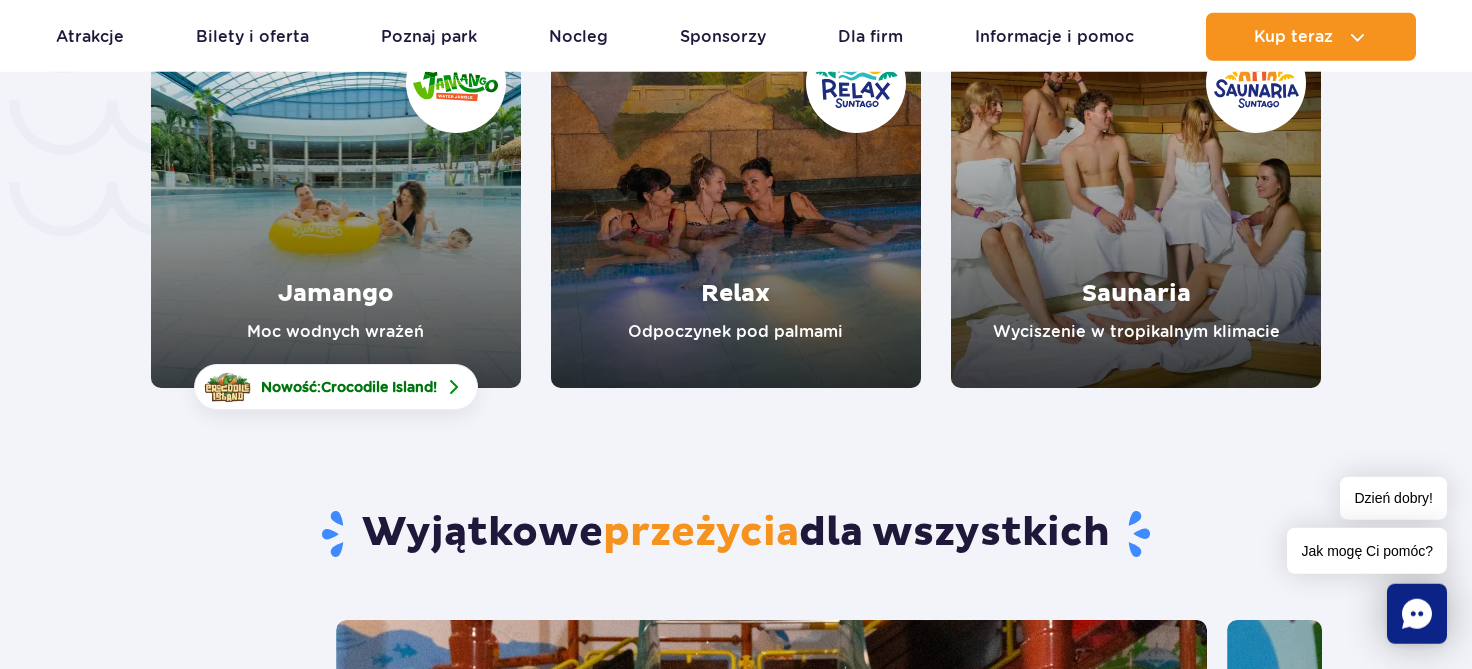 scroll, scrollTop: 4636, scrollLeft: 0, axis: vertical 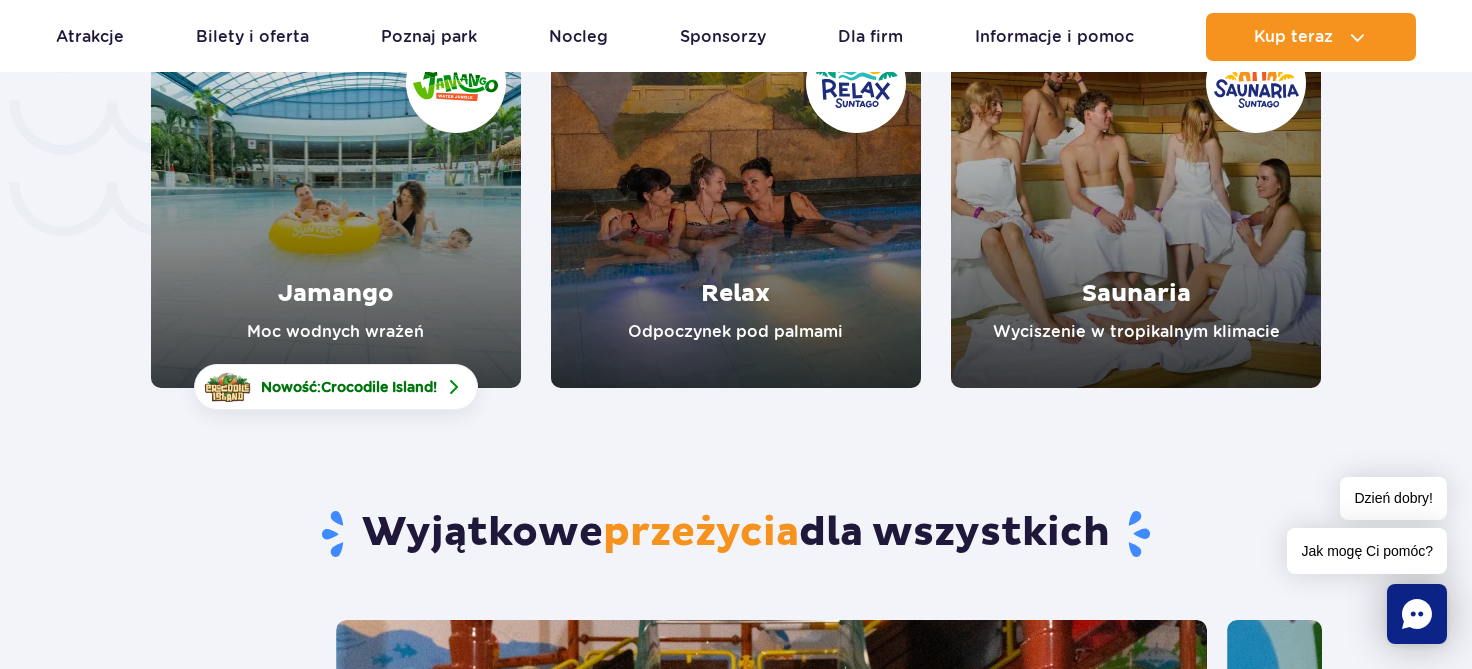 click at bounding box center [336, 203] 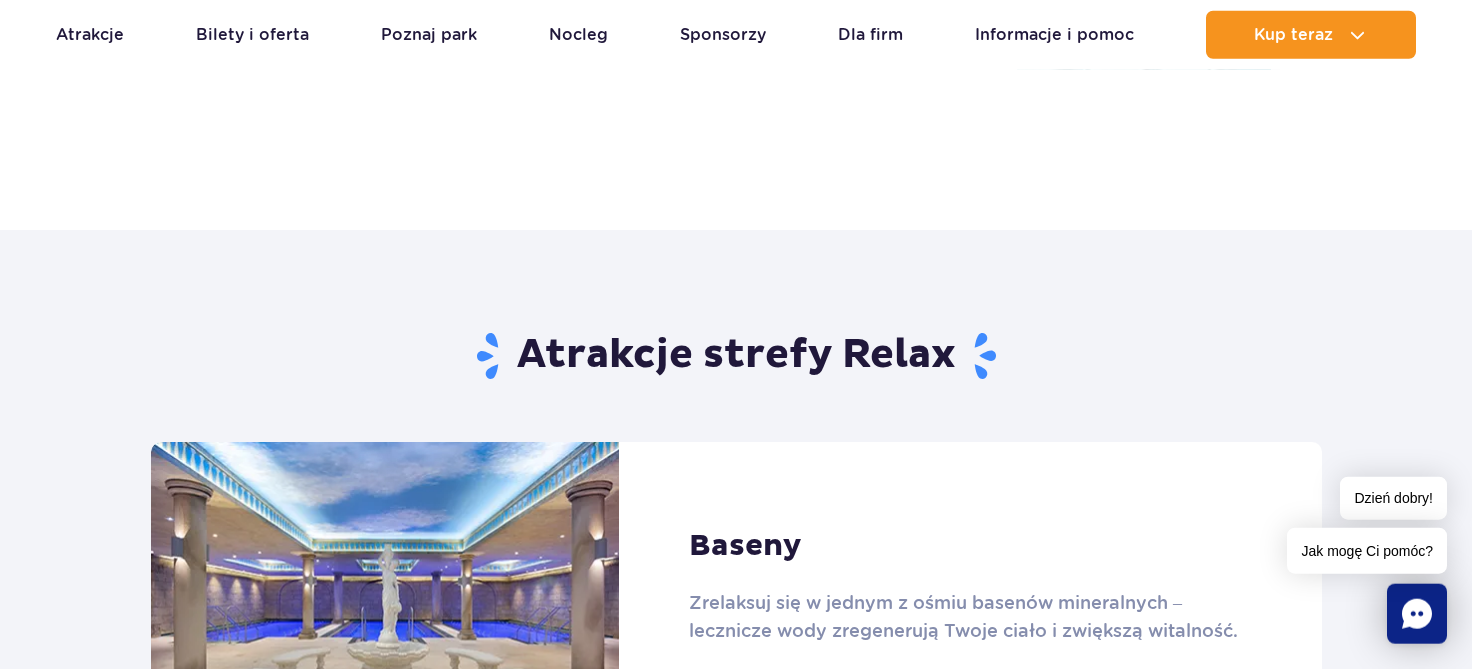 scroll, scrollTop: 1214, scrollLeft: 0, axis: vertical 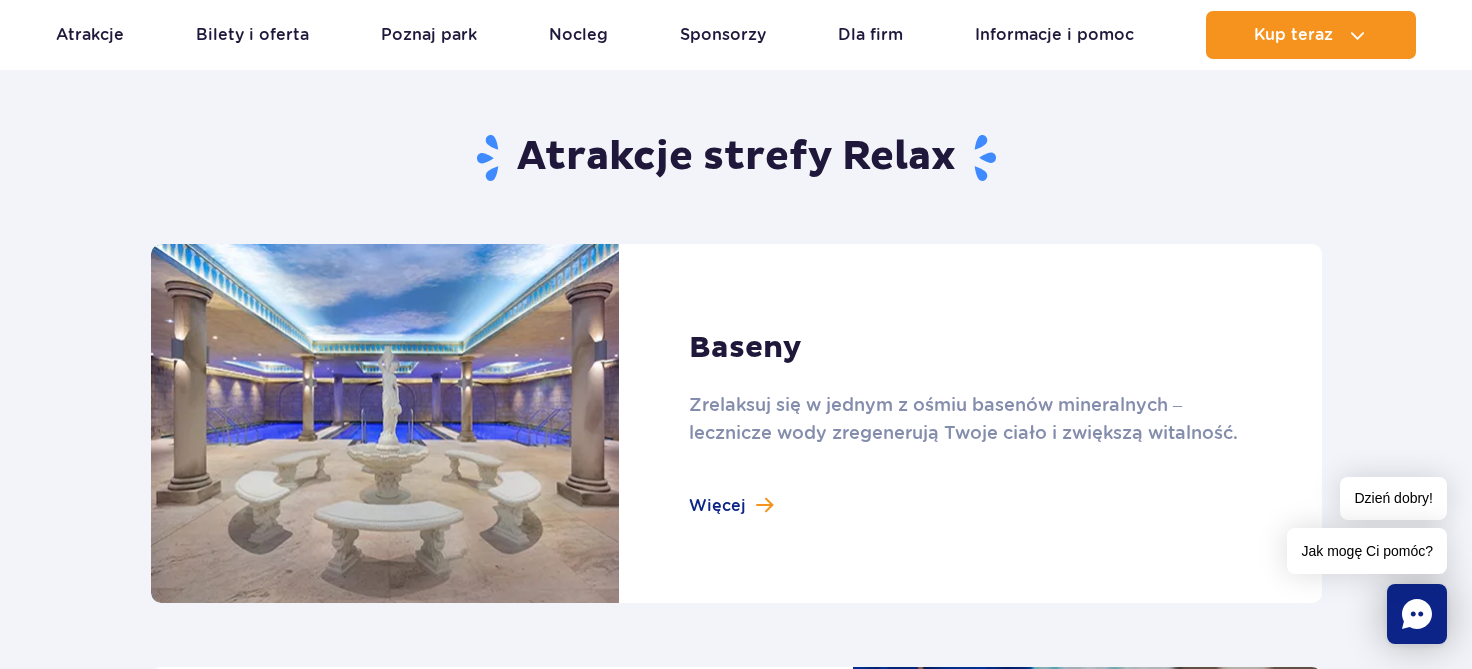 click at bounding box center [736, 423] 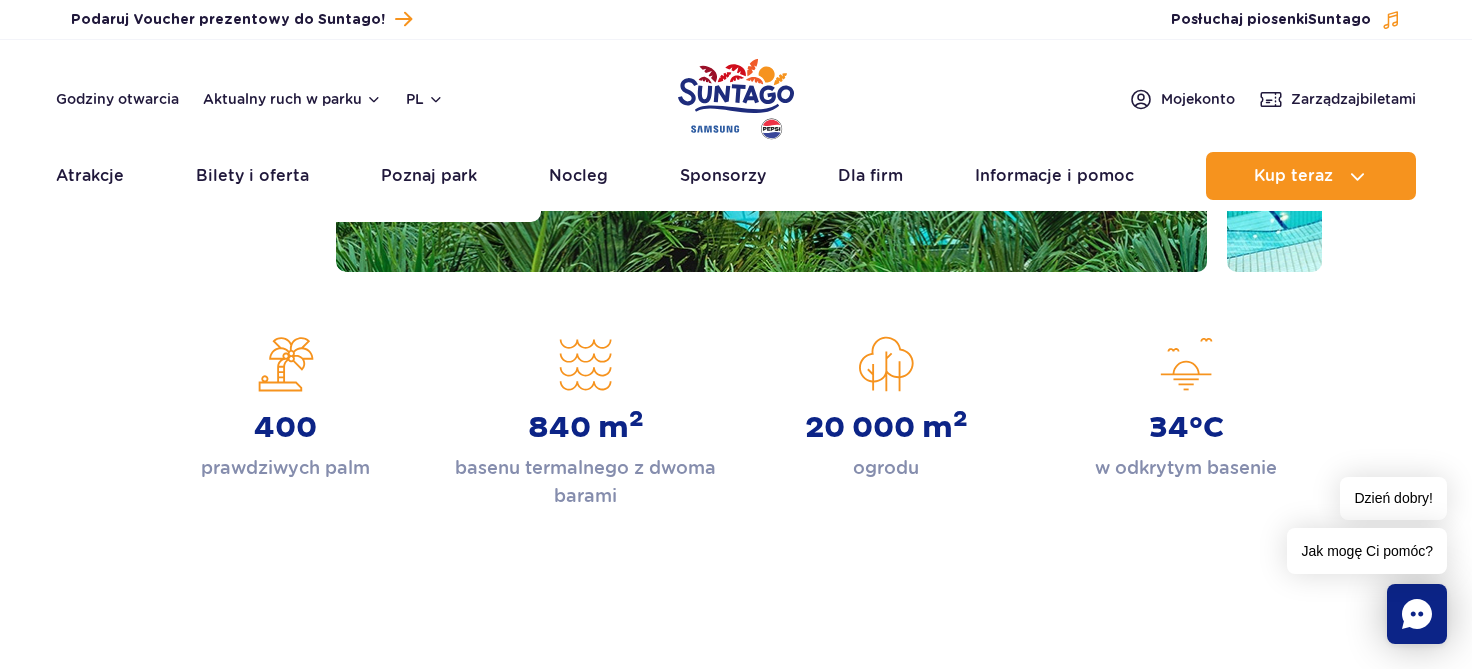 scroll, scrollTop: 0, scrollLeft: 0, axis: both 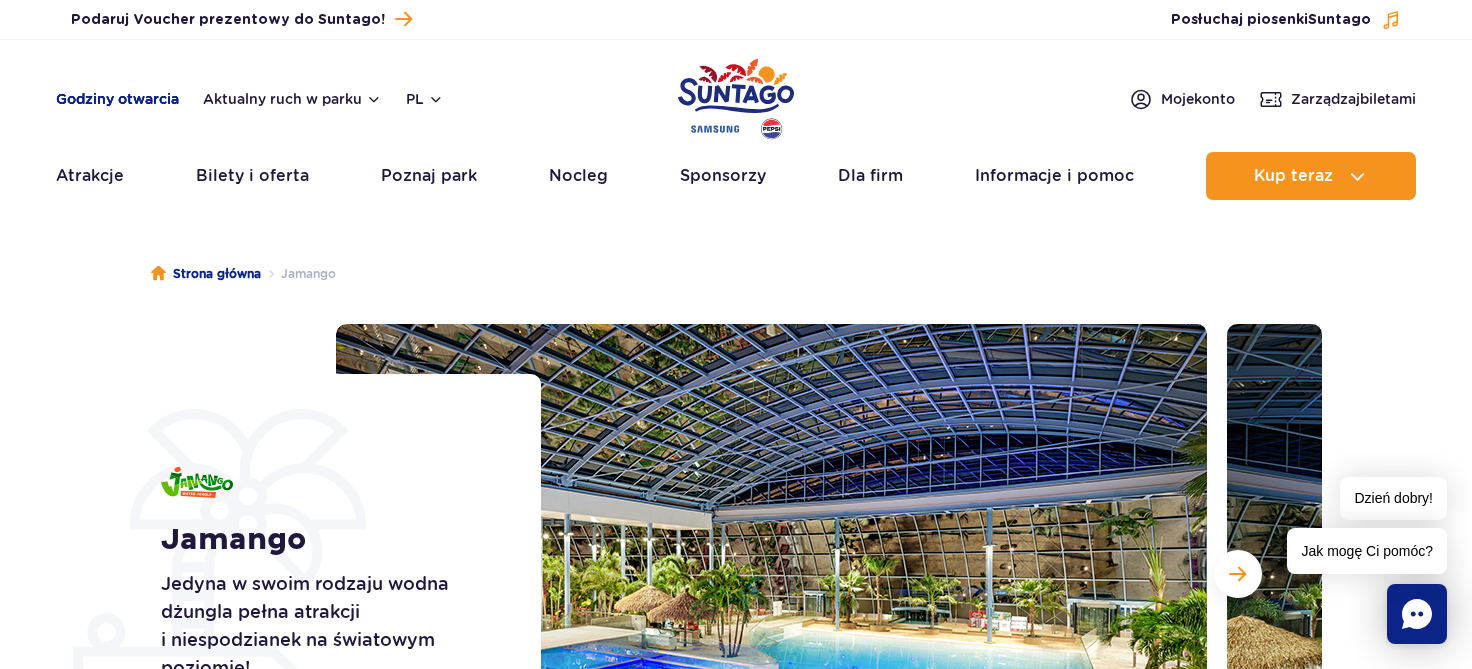 click on "Godziny otwarcia" at bounding box center (117, 99) 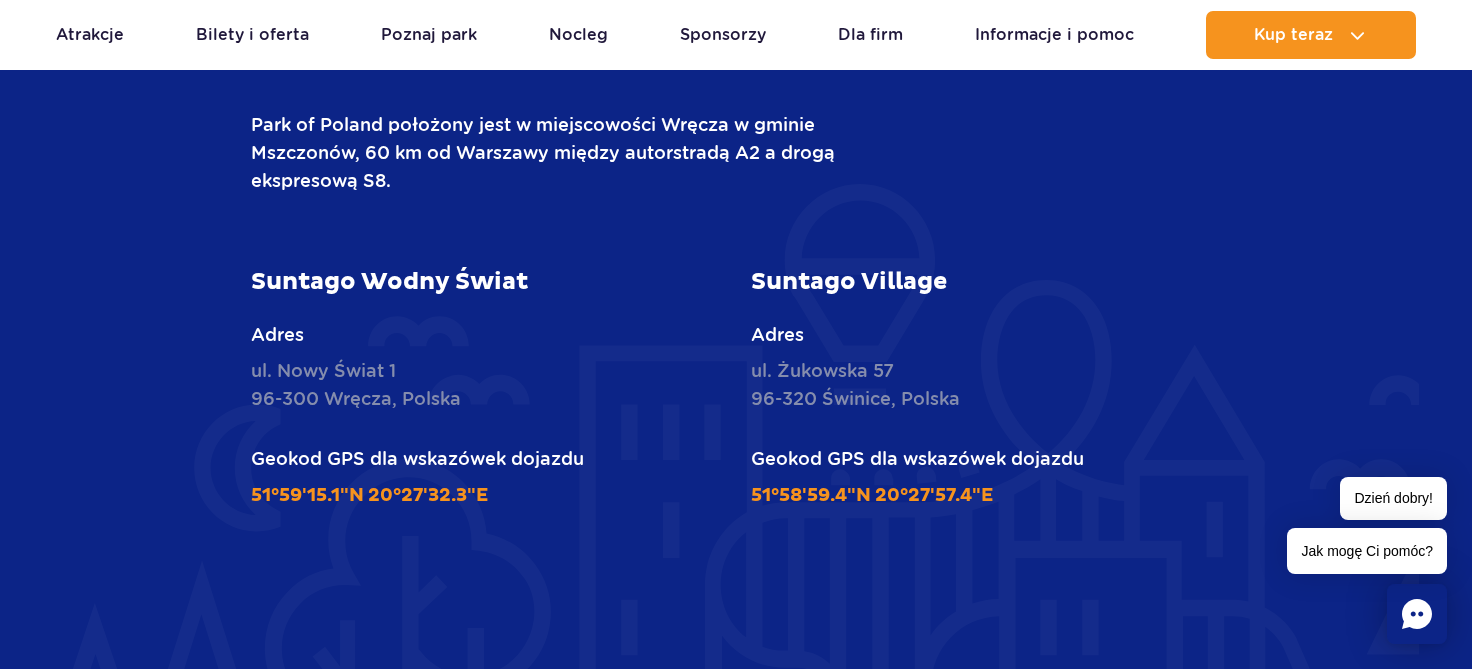 scroll, scrollTop: 2483, scrollLeft: 0, axis: vertical 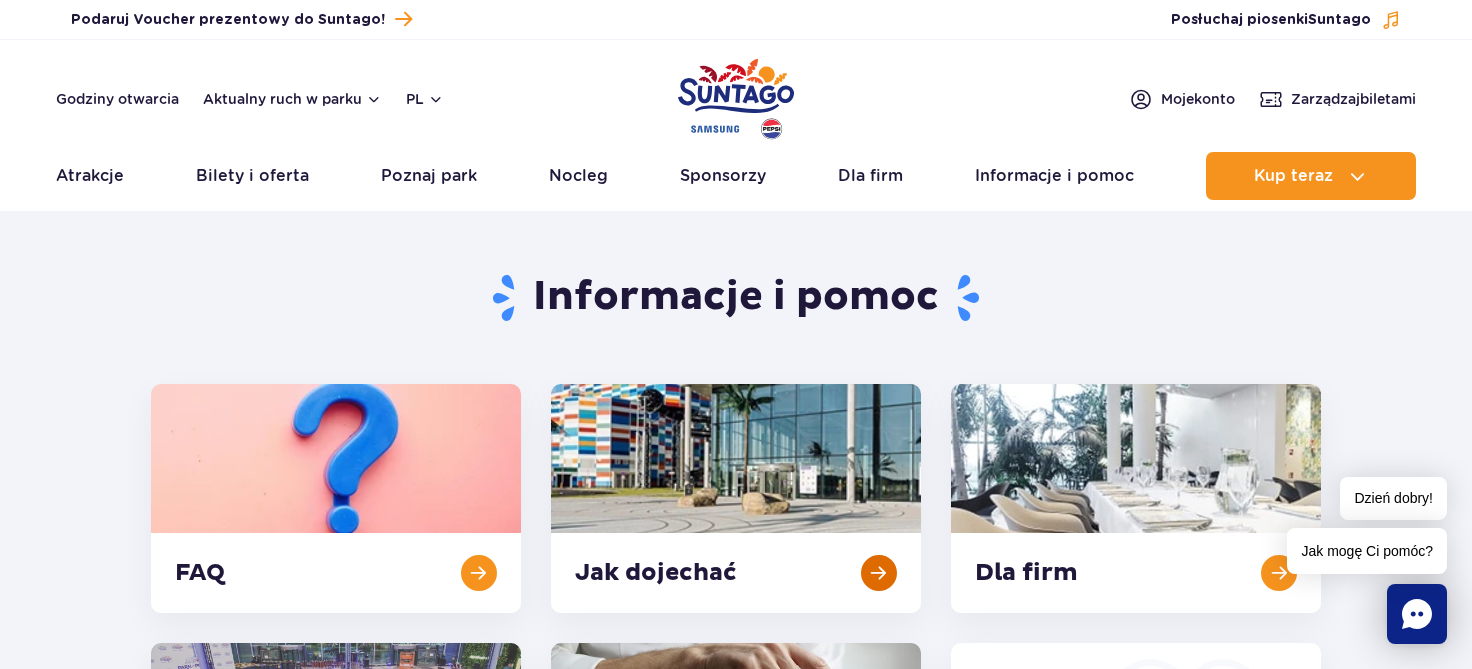 click at bounding box center [736, 498] 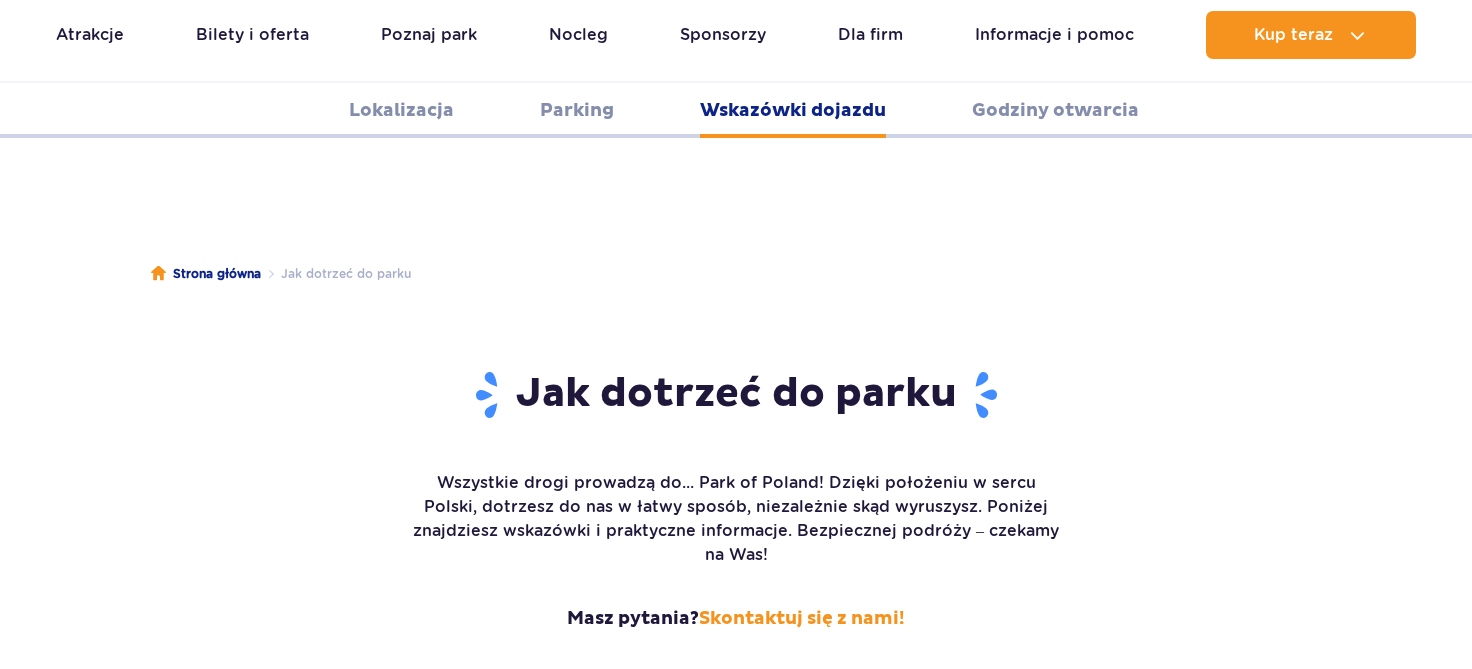 scroll, scrollTop: 2881, scrollLeft: 0, axis: vertical 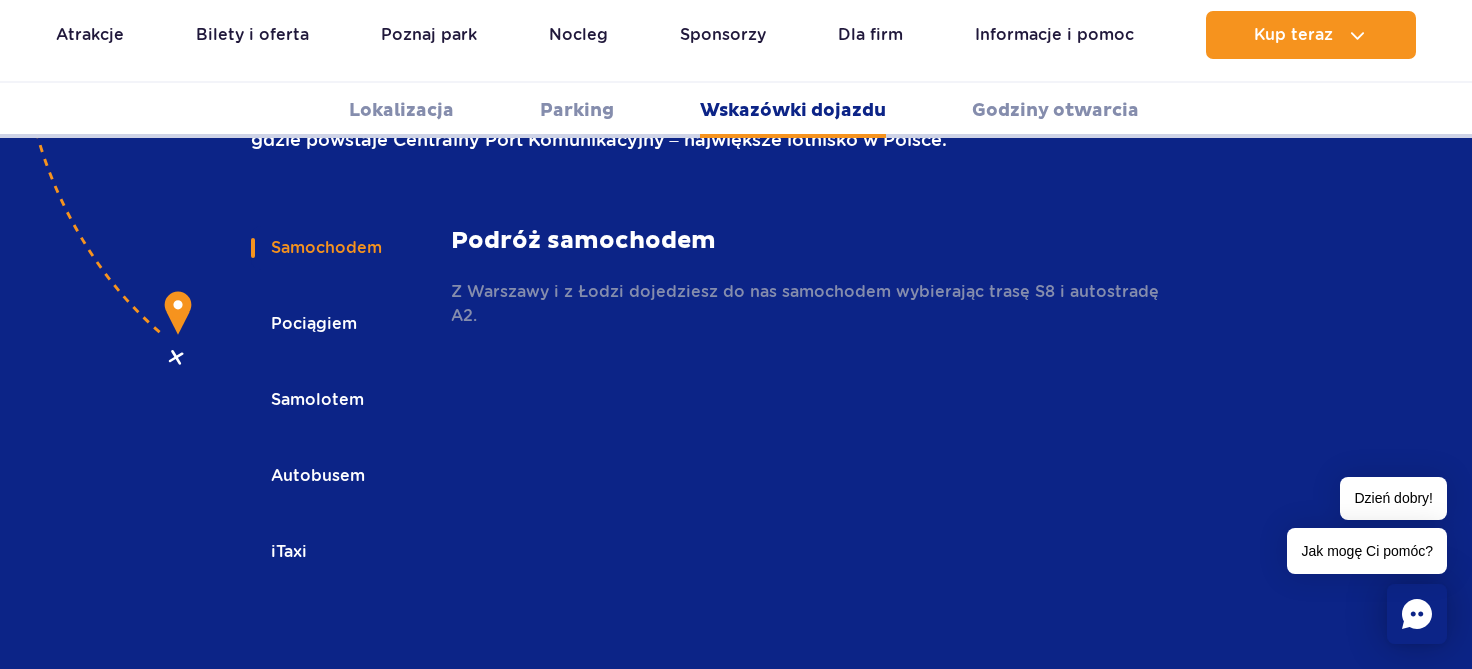 click on "Pociągiem" at bounding box center (312, 324) 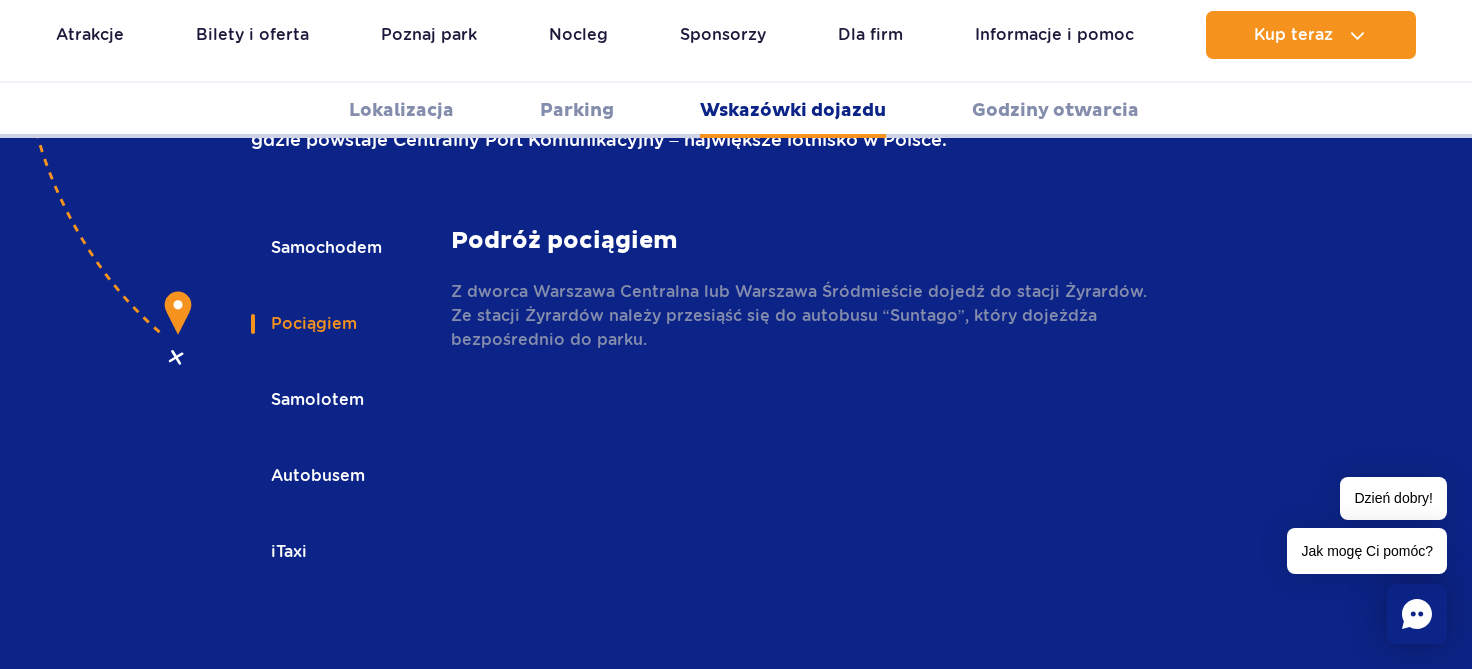 click on "Samolotem" at bounding box center (316, 400) 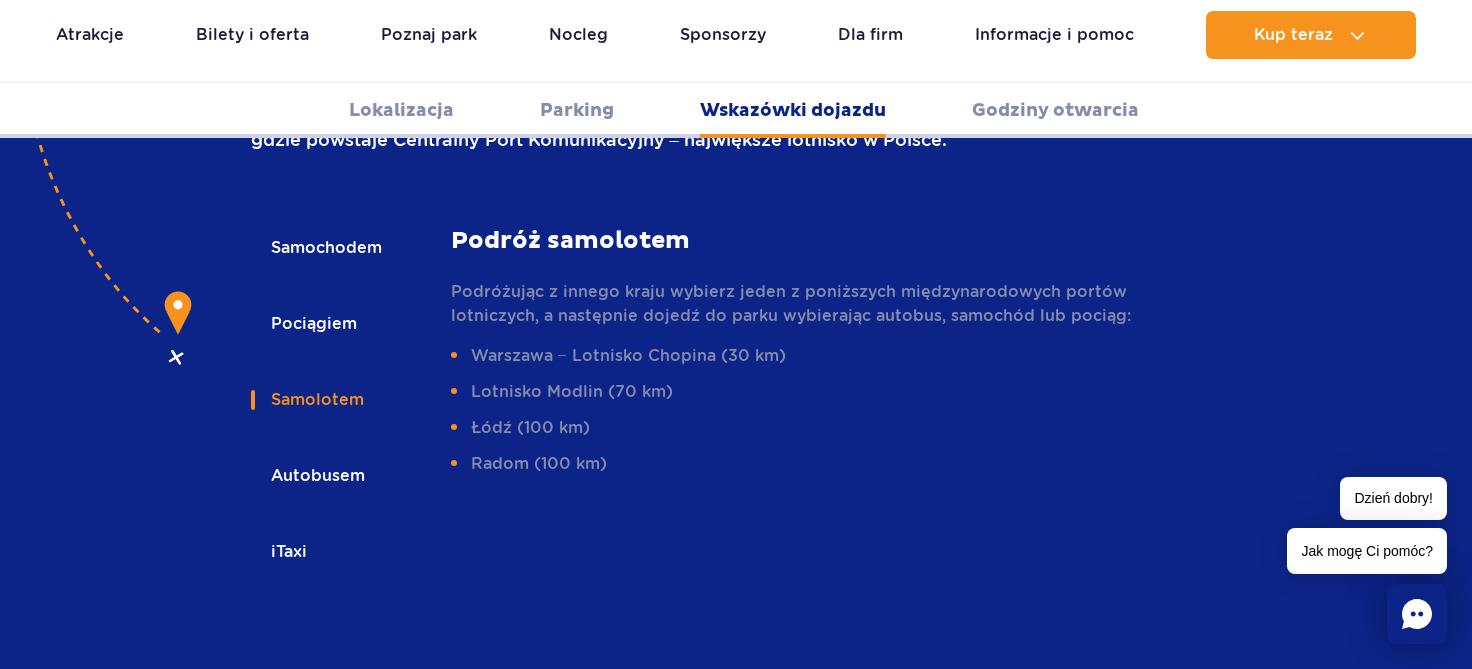 click on "Autobusem" at bounding box center [316, 476] 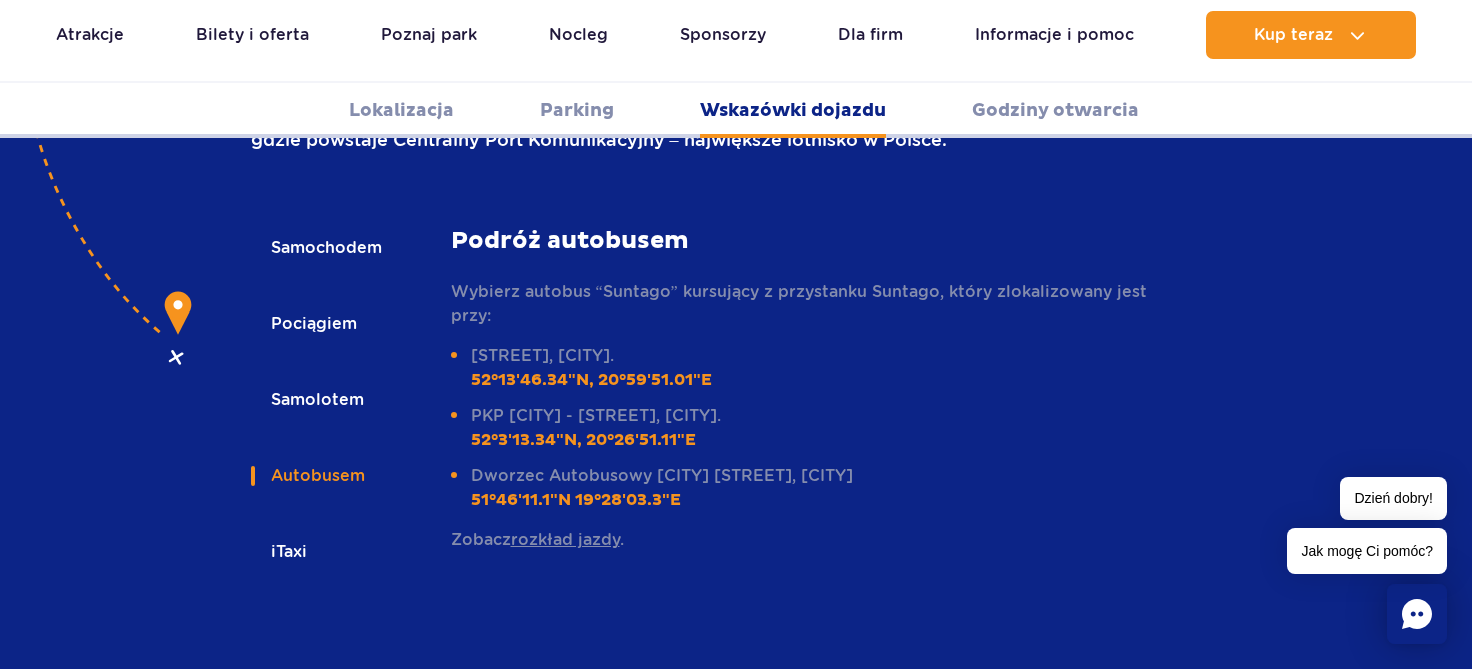 click on "iTaxi" at bounding box center (287, 552) 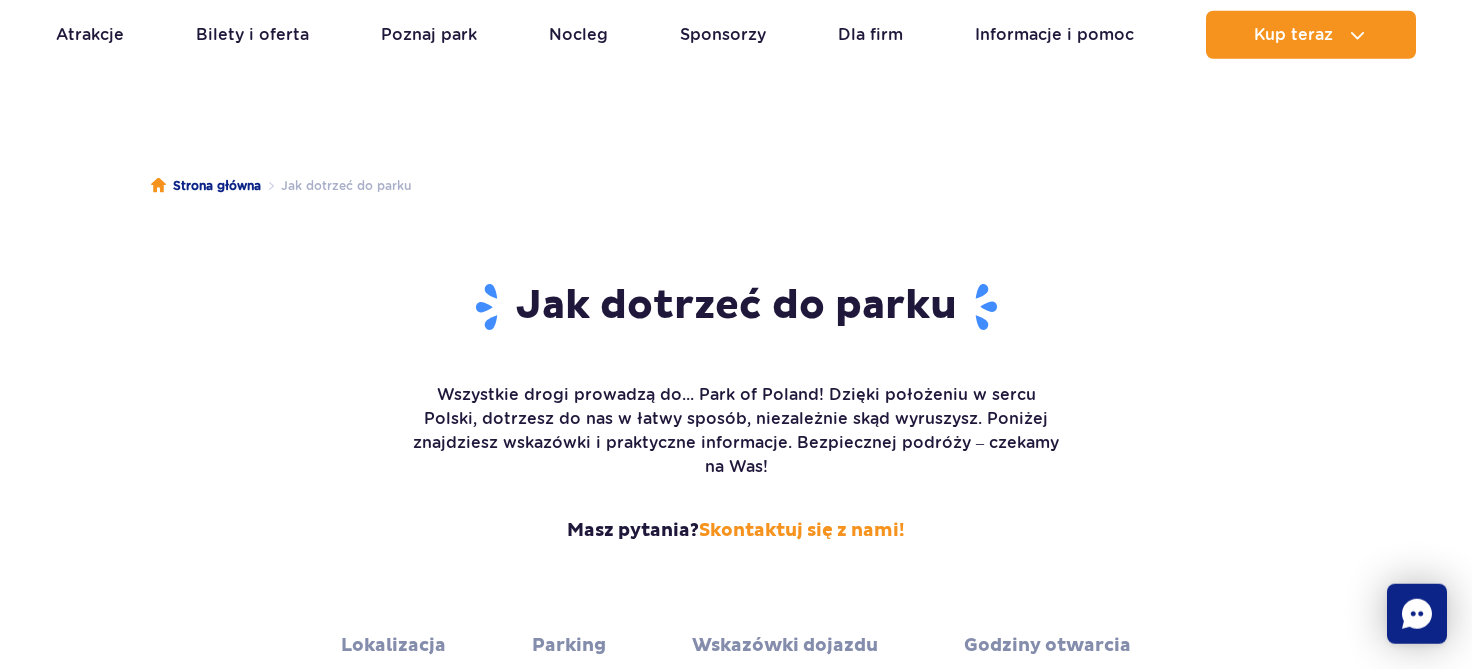 scroll, scrollTop: 0, scrollLeft: 0, axis: both 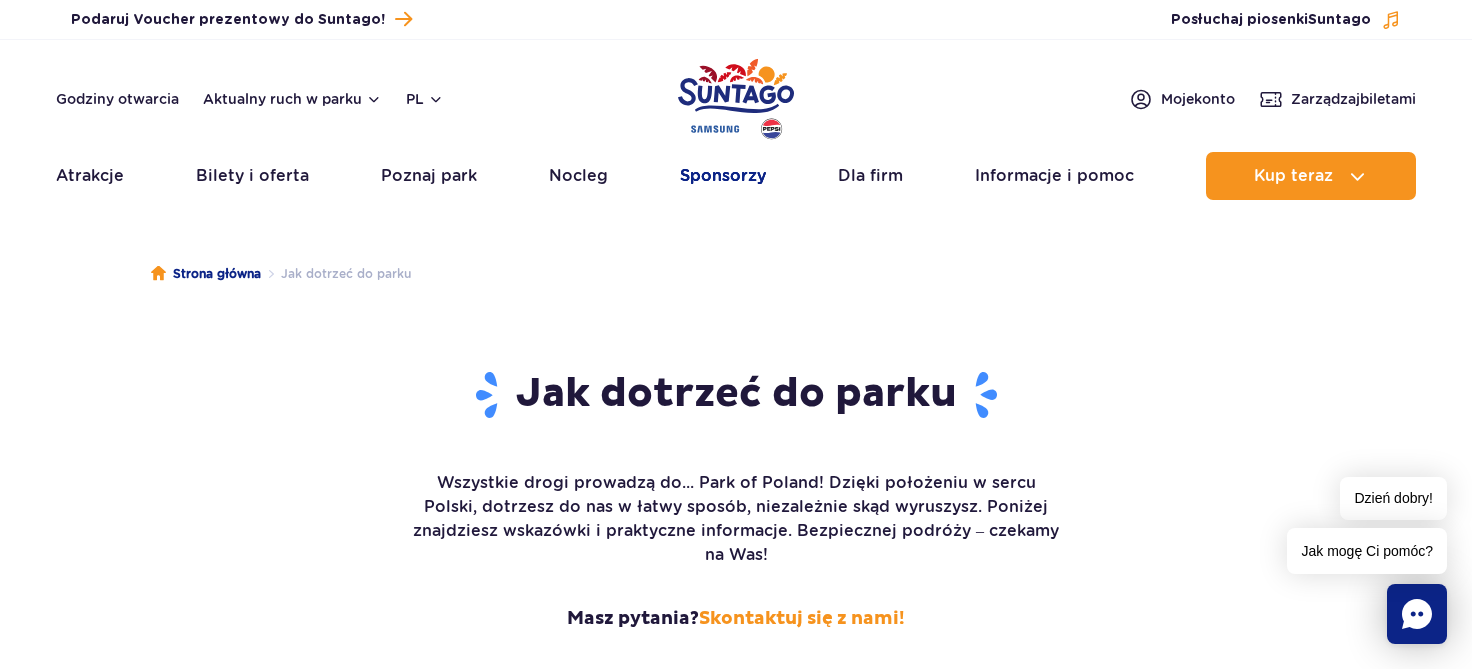 click on "Sponsorzy" at bounding box center (723, 176) 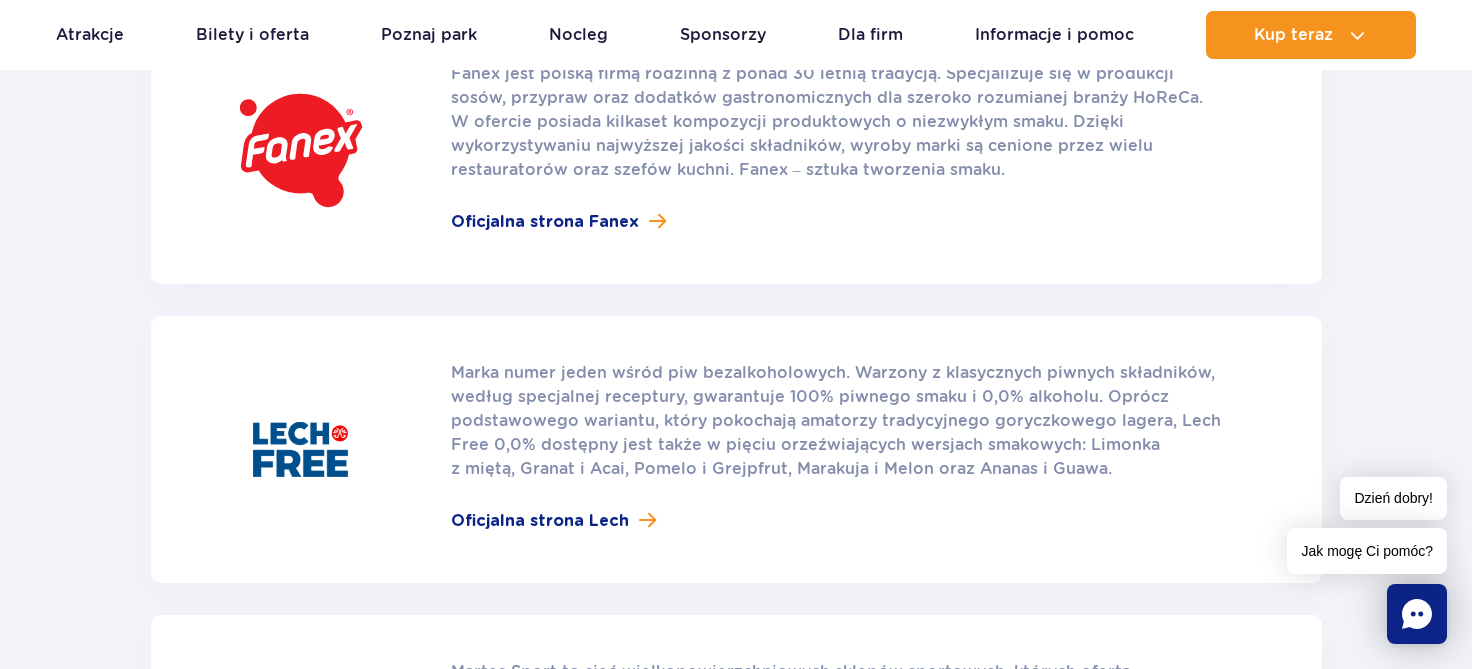 scroll, scrollTop: 1104, scrollLeft: 0, axis: vertical 